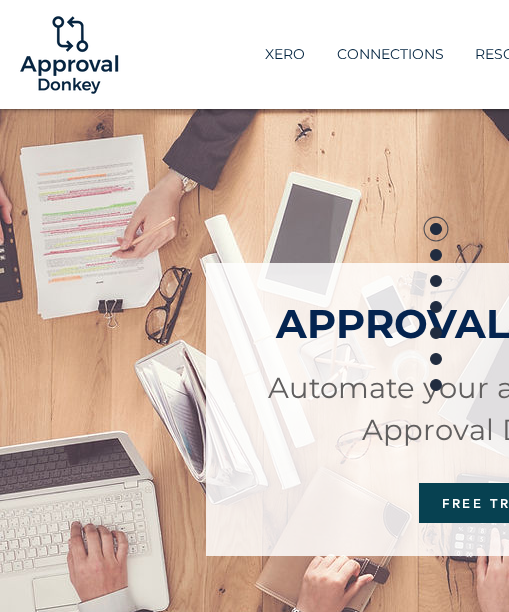 scroll, scrollTop: 0, scrollLeft: 0, axis: both 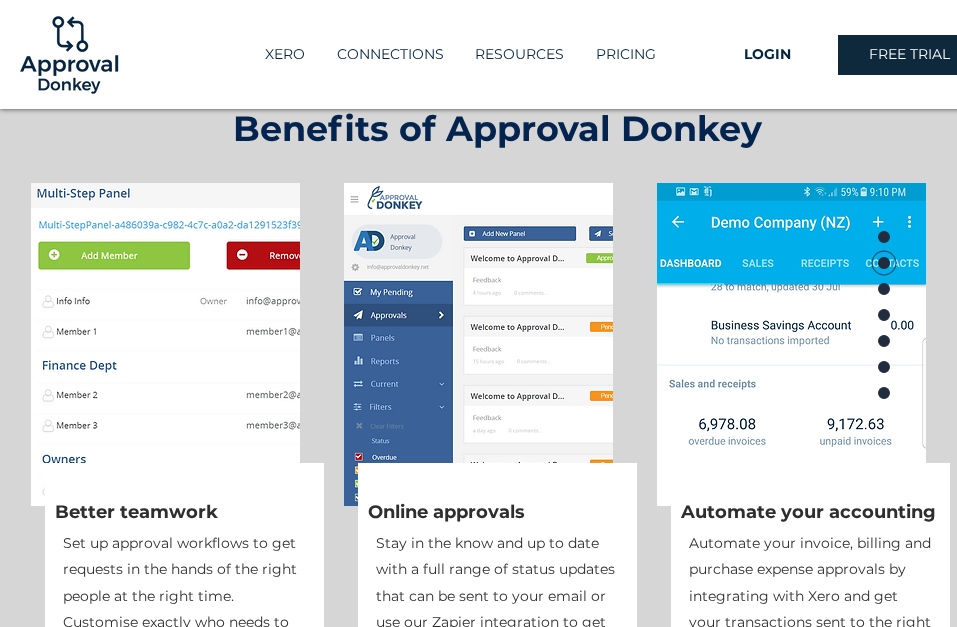 click on "Benefits of Approval Donkey" at bounding box center [497, 128] 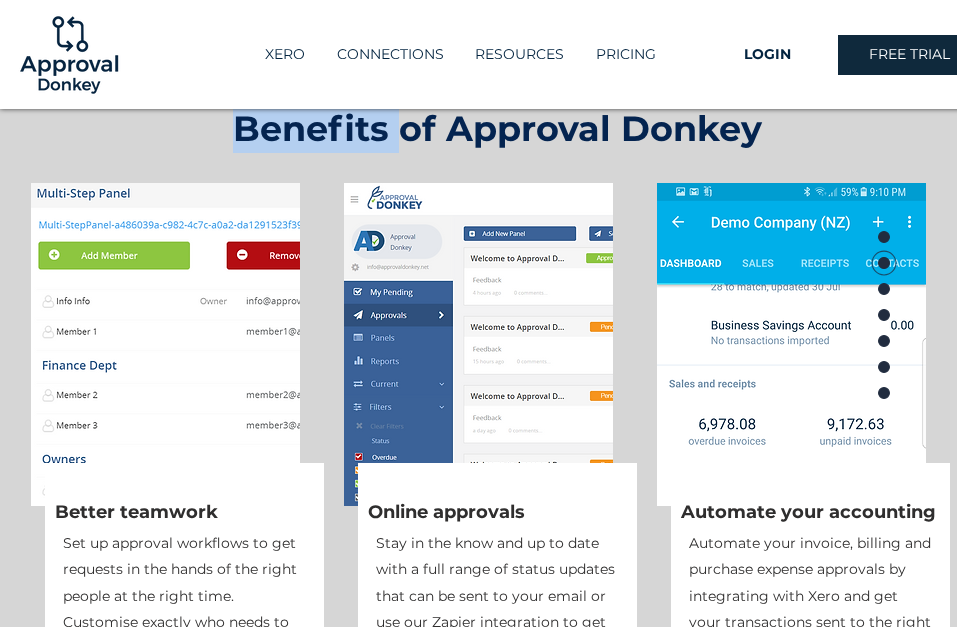click on "Benefits of Approval Donkey" at bounding box center (497, 128) 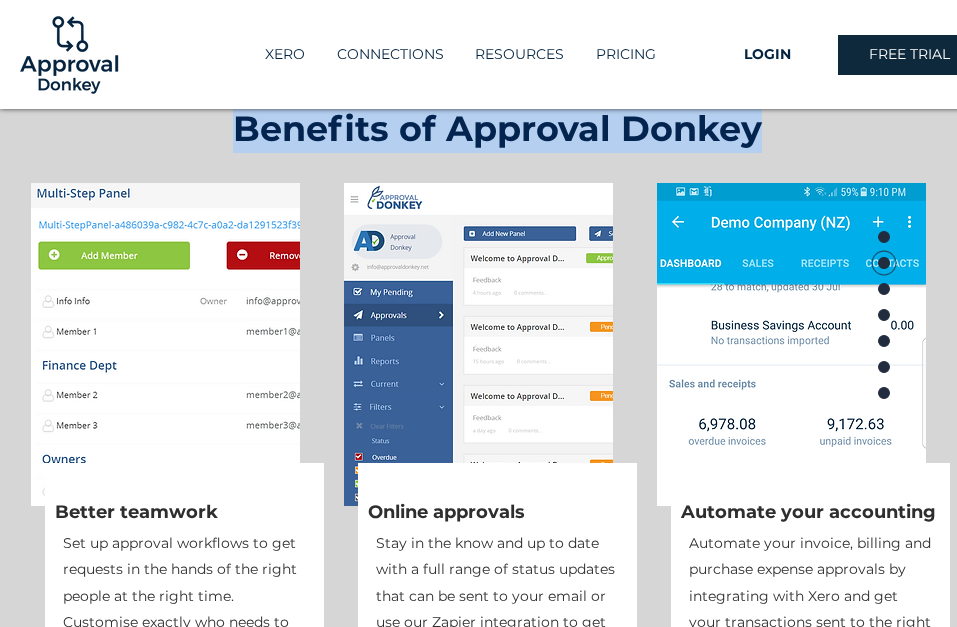scroll, scrollTop: 600, scrollLeft: 23, axis: both 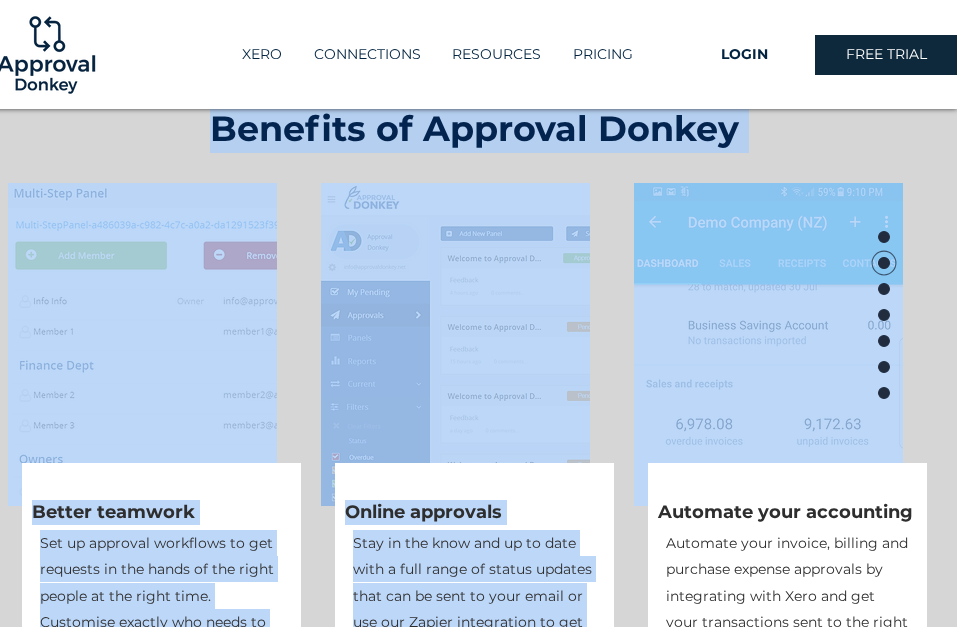drag, startPoint x: 216, startPoint y: 136, endPoint x: 854, endPoint y: 418, distance: 697.54425 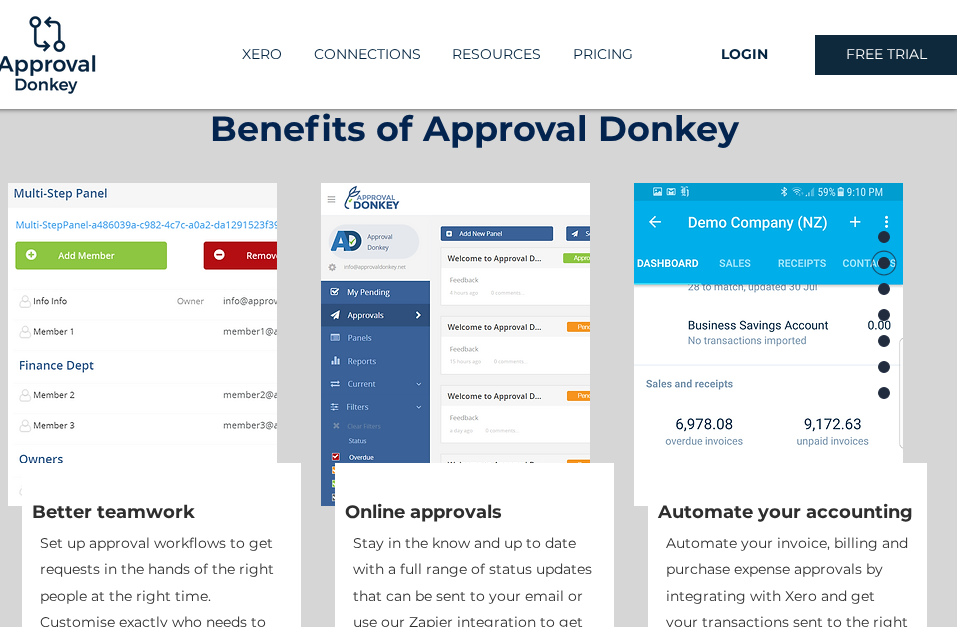 scroll, scrollTop: 900, scrollLeft: 23, axis: both 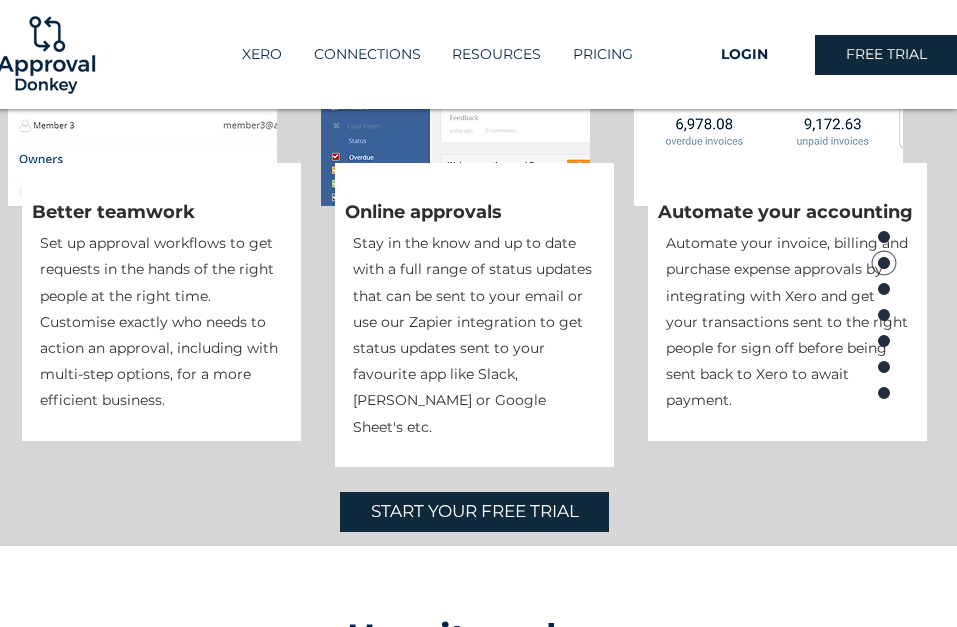click at bounding box center (780, 175) 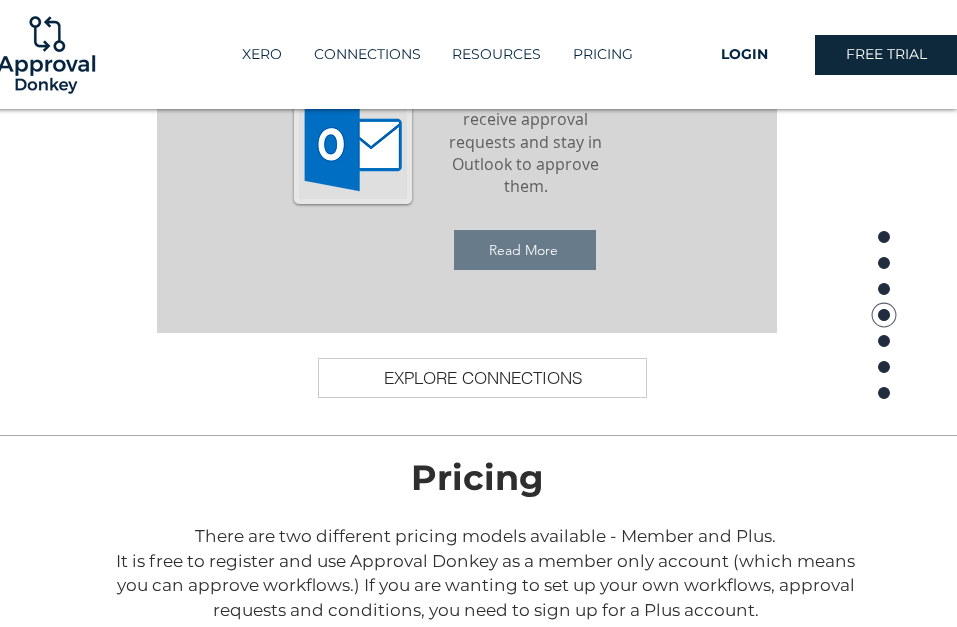 scroll, scrollTop: 3300, scrollLeft: 23, axis: both 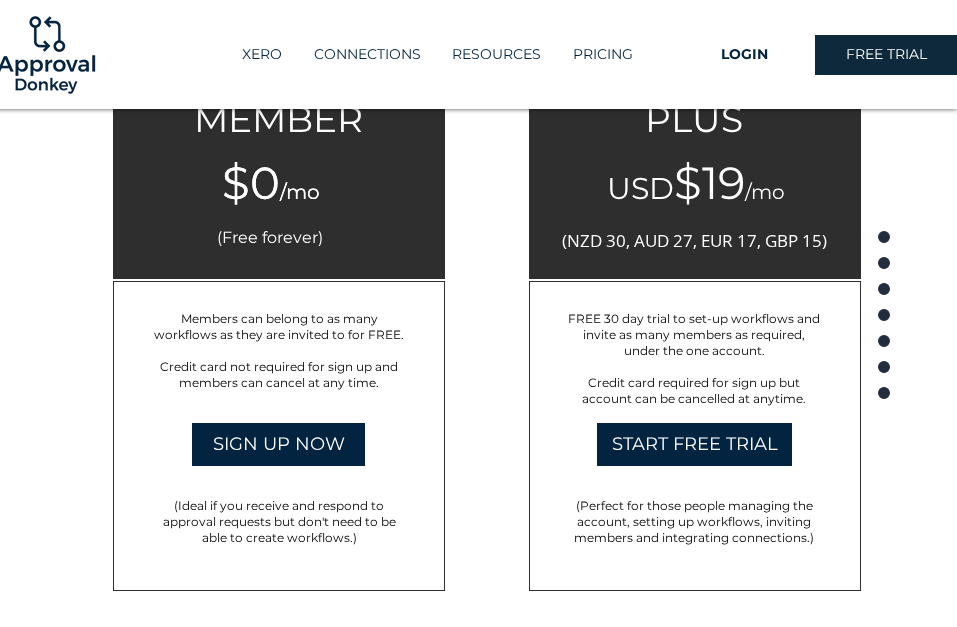 click on "FREE 30 day trial to set-up workflows and invite as many members as required, under the one account." at bounding box center (694, 334) 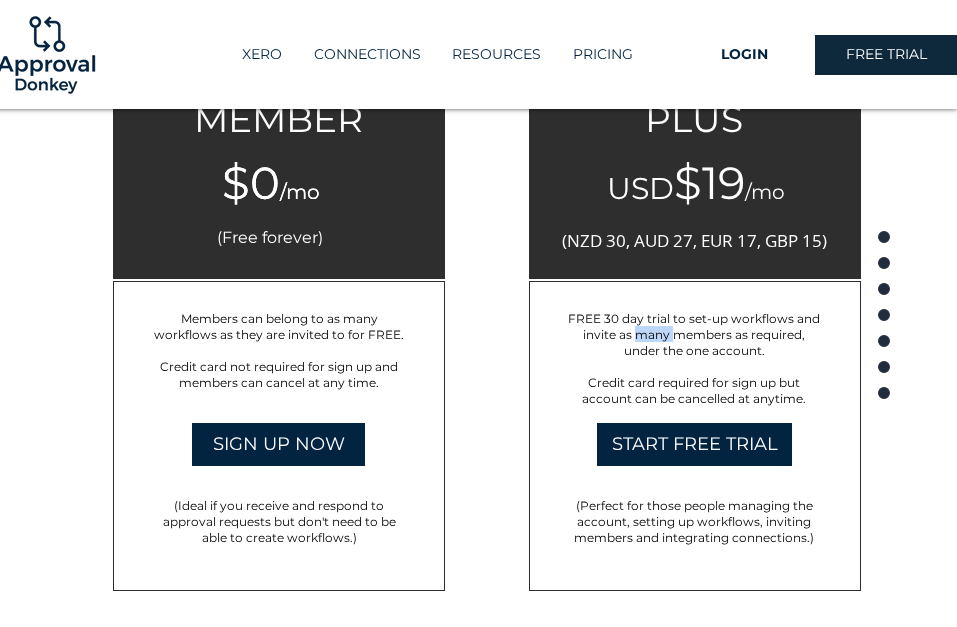 click on "FREE 30 day trial to set-up workflows and invite as many members as required, under the one account." at bounding box center [694, 334] 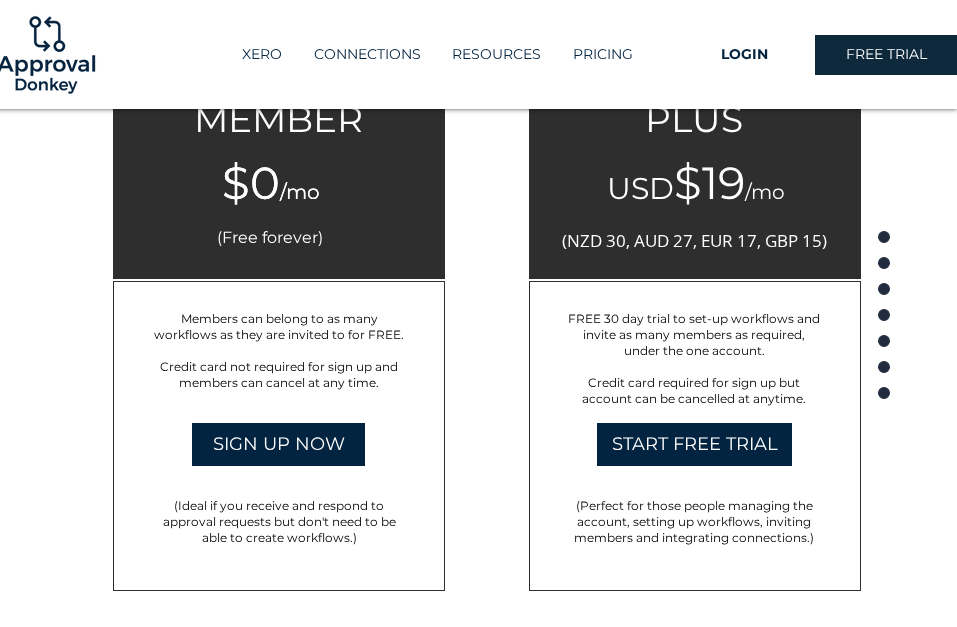 drag, startPoint x: 647, startPoint y: 331, endPoint x: 723, endPoint y: 395, distance: 99.35794 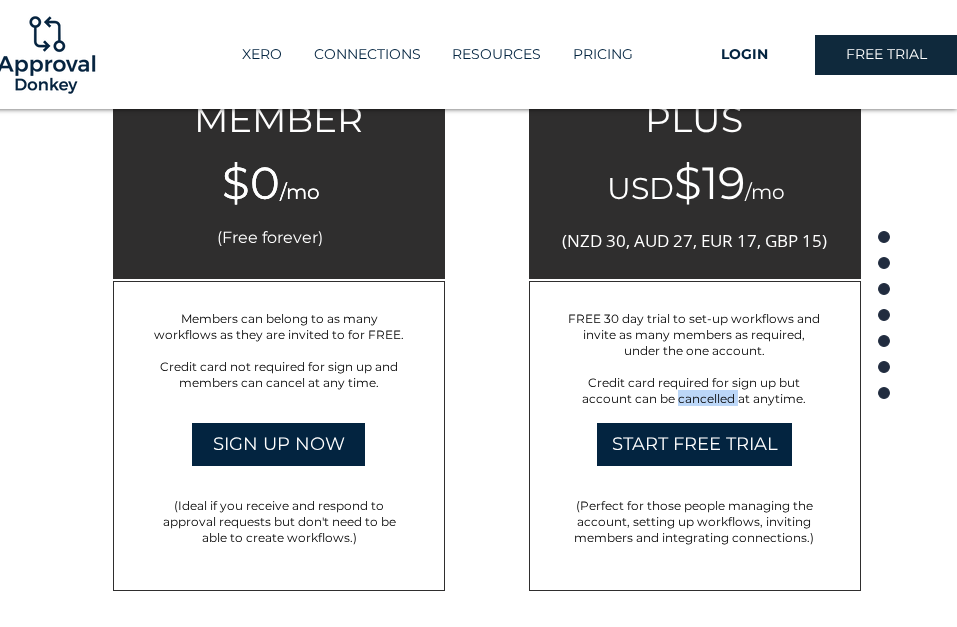 click on "Credit card required for sign up but account can be cancelled at anytime." at bounding box center (694, 390) 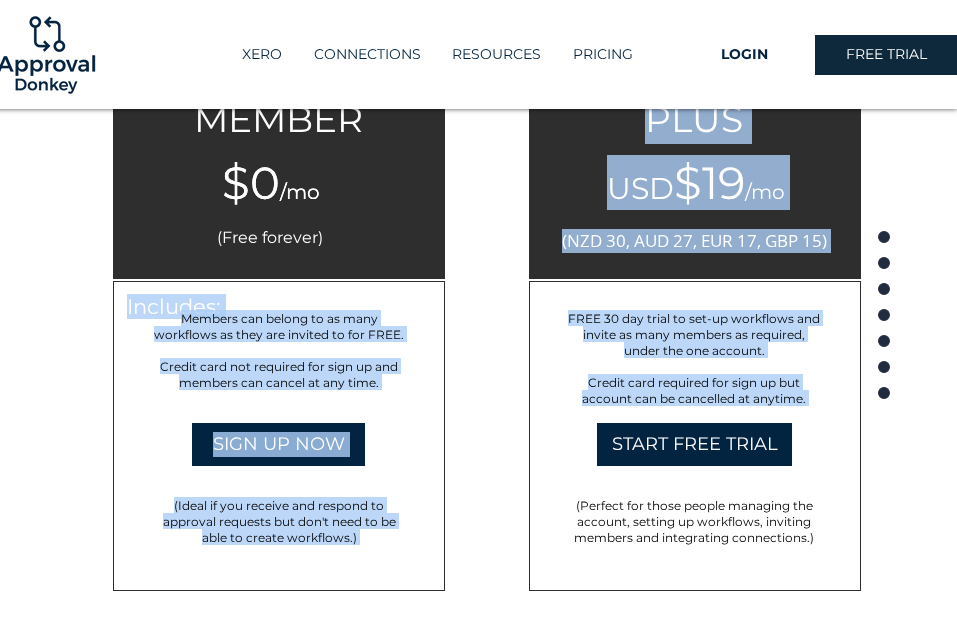 drag, startPoint x: 723, startPoint y: 395, endPoint x: 418, endPoint y: 364, distance: 306.57135 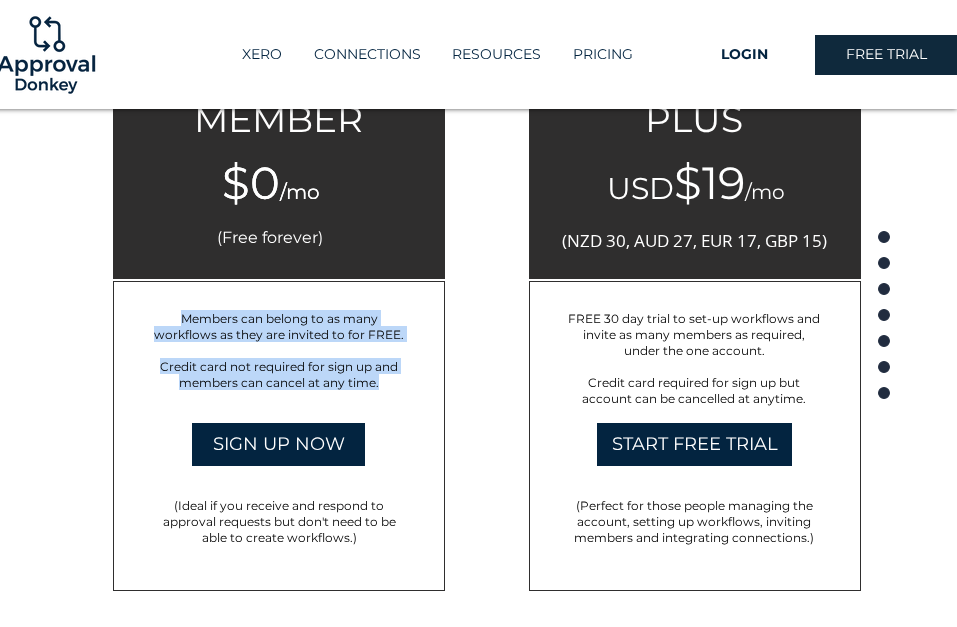 drag, startPoint x: 179, startPoint y: 318, endPoint x: 386, endPoint y: 385, distance: 217.57298 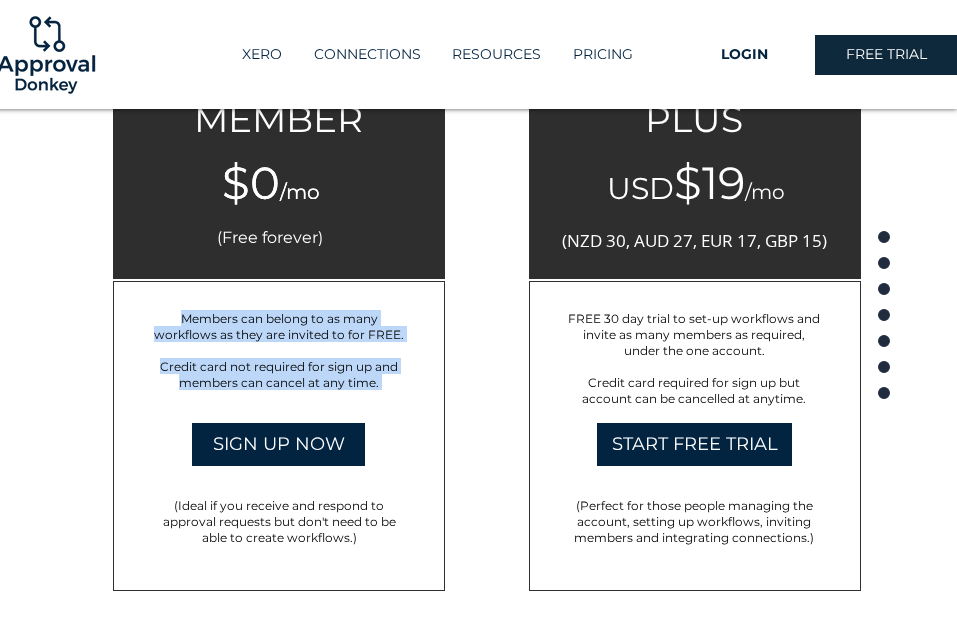 drag, startPoint x: 386, startPoint y: 385, endPoint x: 170, endPoint y: 316, distance: 226.75317 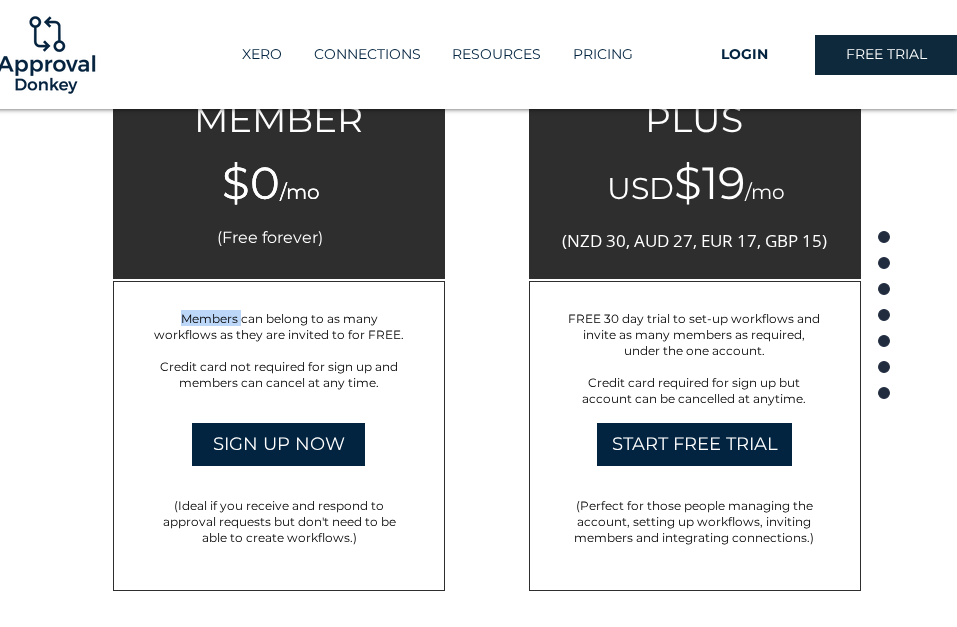 click on "Members can belong to as many workflows as they are invited to for FREE." at bounding box center [279, 326] 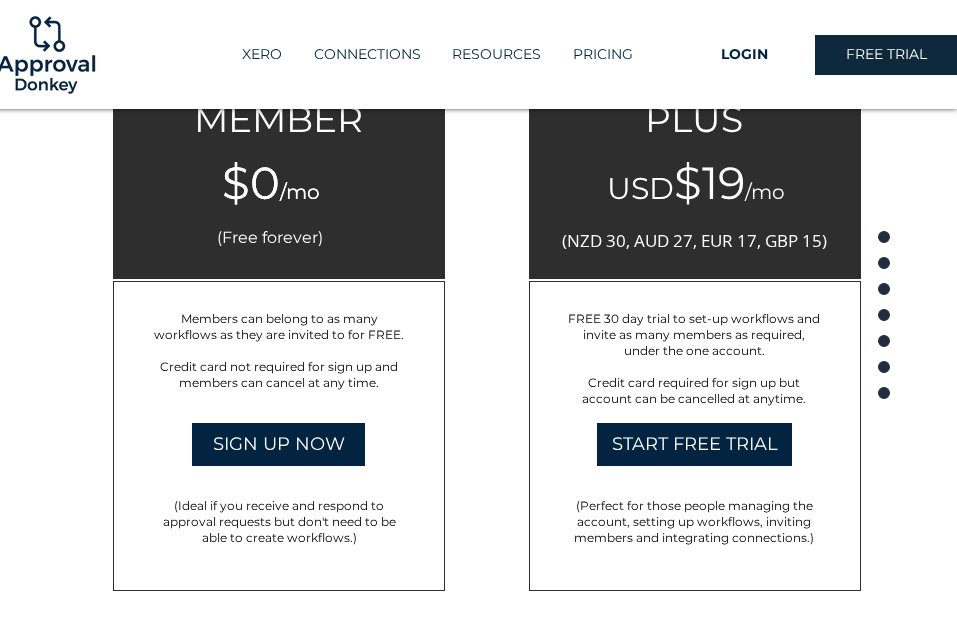 drag, startPoint x: 170, startPoint y: 316, endPoint x: 347, endPoint y: 372, distance: 185.64752 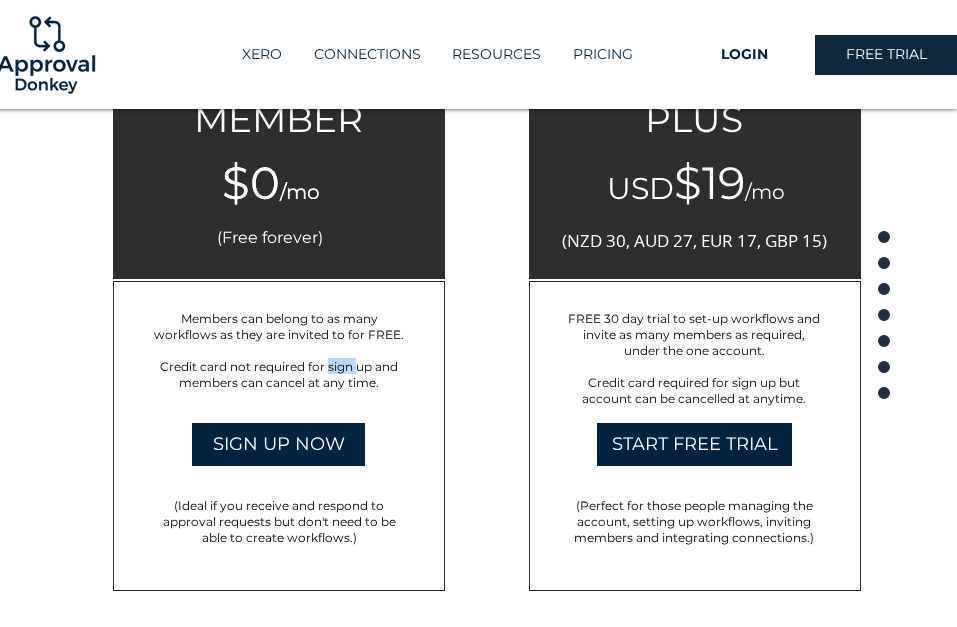 click on "Credit card not required for sign up and members can cancel at any time." at bounding box center [279, 374] 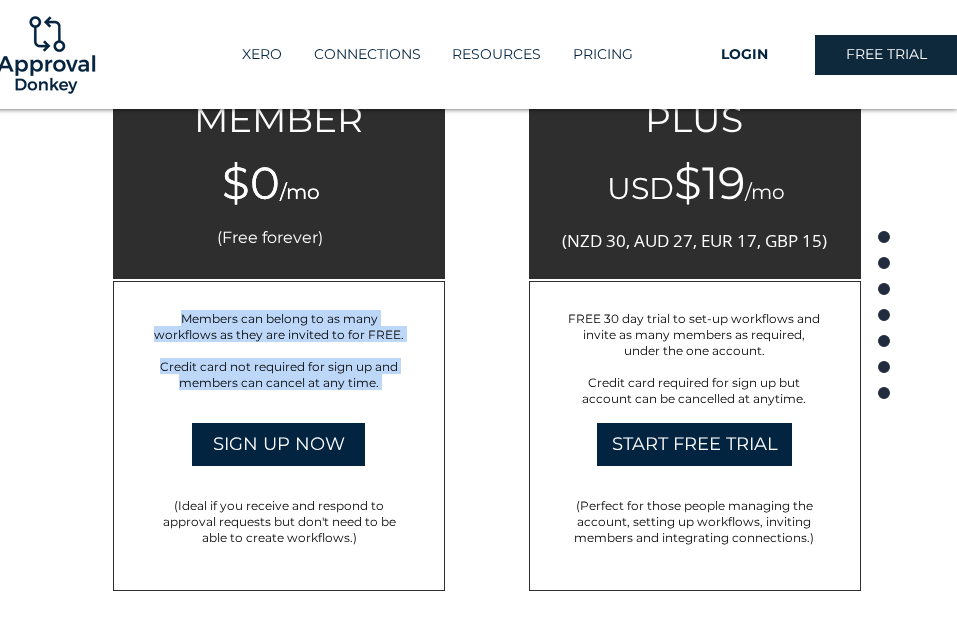 drag, startPoint x: 347, startPoint y: 372, endPoint x: 209, endPoint y: 322, distance: 146.77875 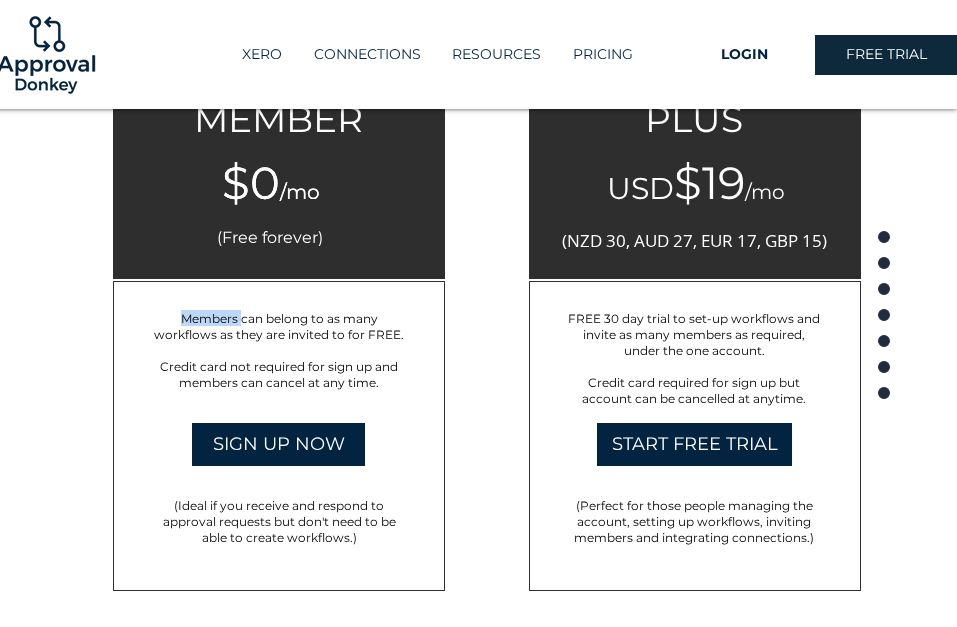 click on "Members can belong to as many workflows as they are invited to for FREE." at bounding box center [279, 326] 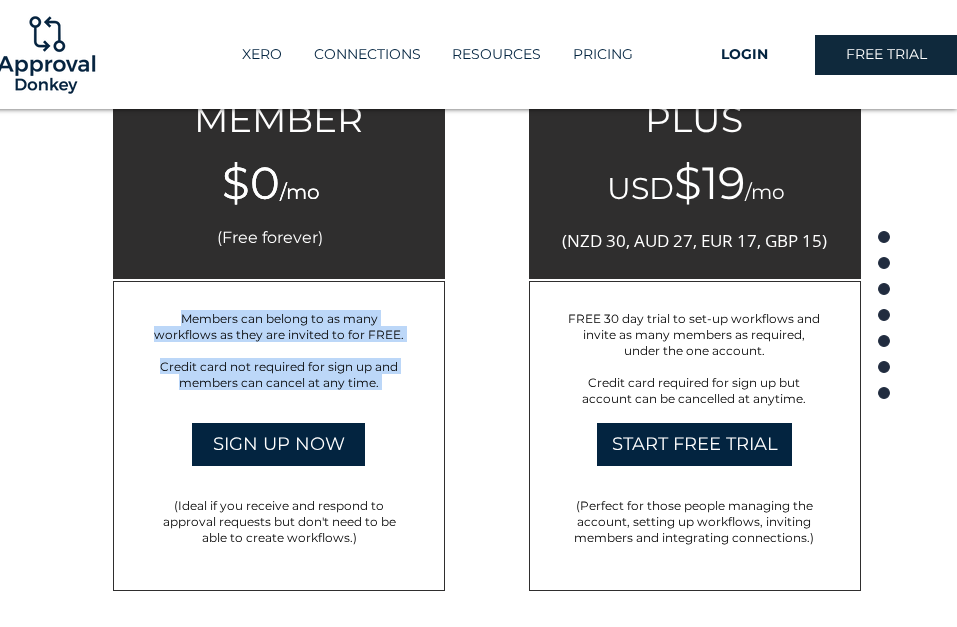 drag, startPoint x: 209, startPoint y: 322, endPoint x: 381, endPoint y: 380, distance: 181.51584 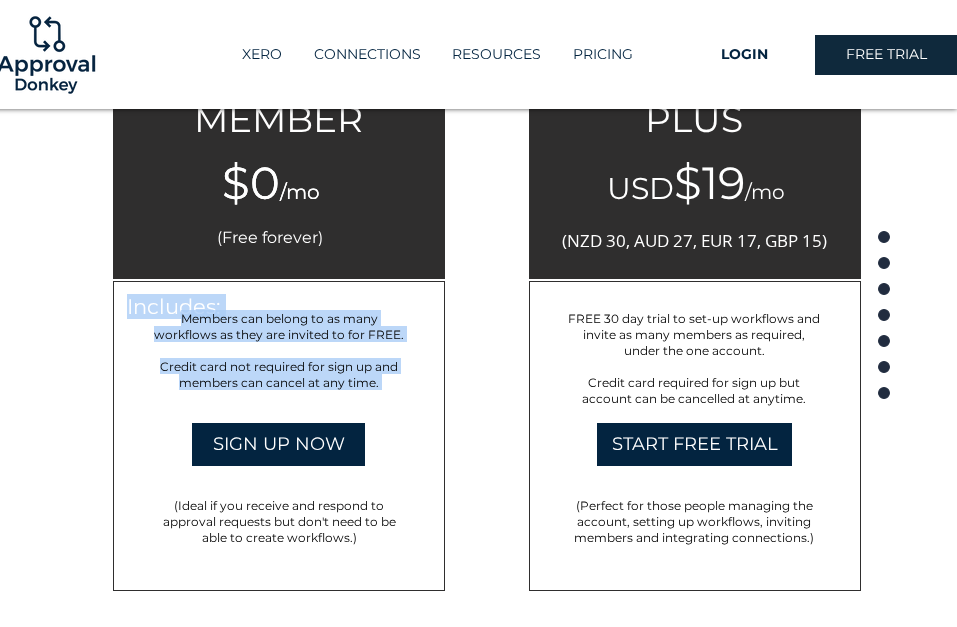 drag, startPoint x: 381, startPoint y: 380, endPoint x: 141, endPoint y: 289, distance: 256.67294 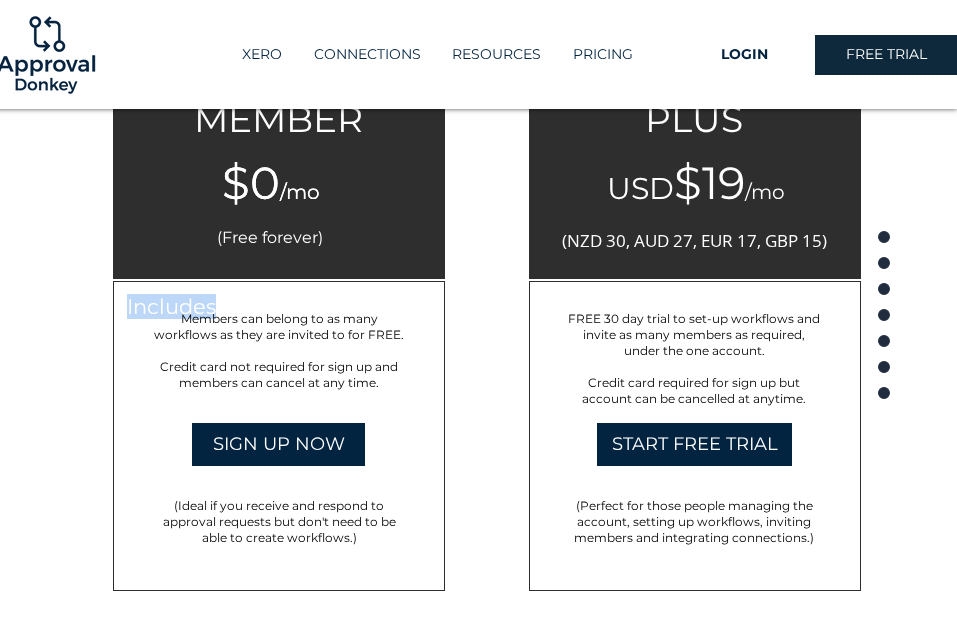 click on "Includes:" at bounding box center [267, 306] 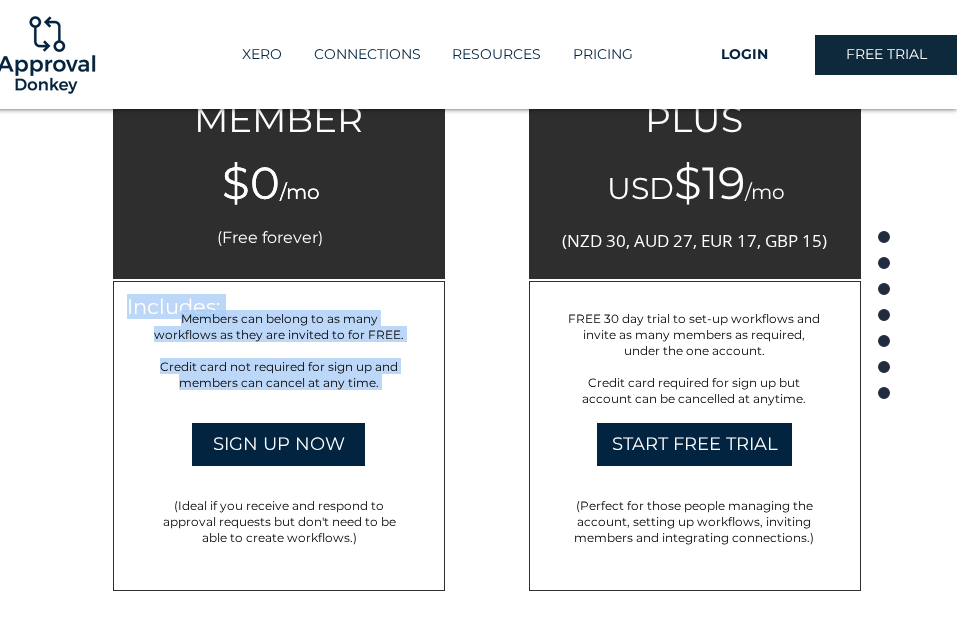 drag, startPoint x: 141, startPoint y: 296, endPoint x: 378, endPoint y: 386, distance: 253.5133 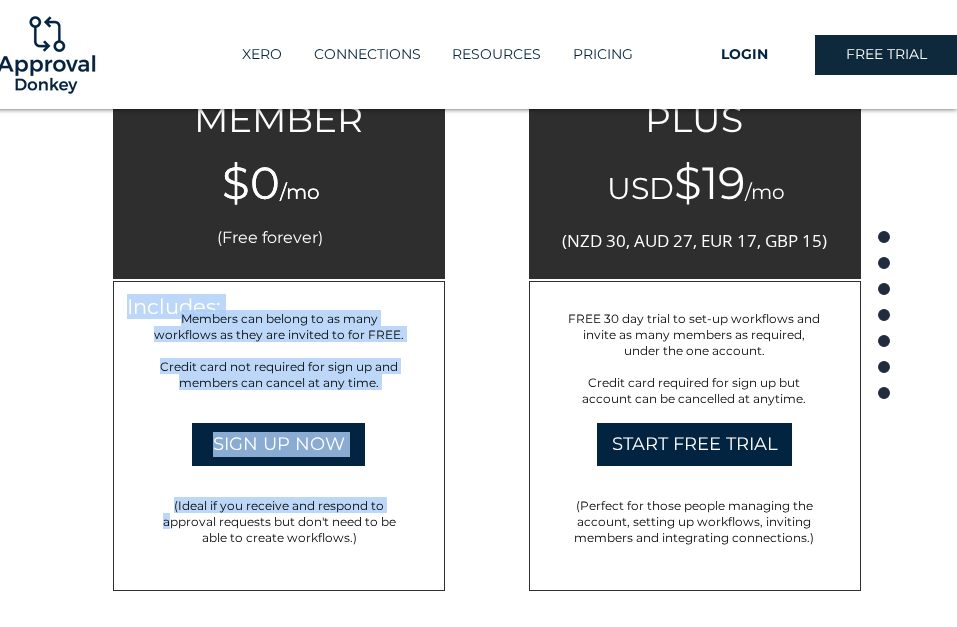 drag, startPoint x: 168, startPoint y: 513, endPoint x: 373, endPoint y: 552, distance: 208.67679 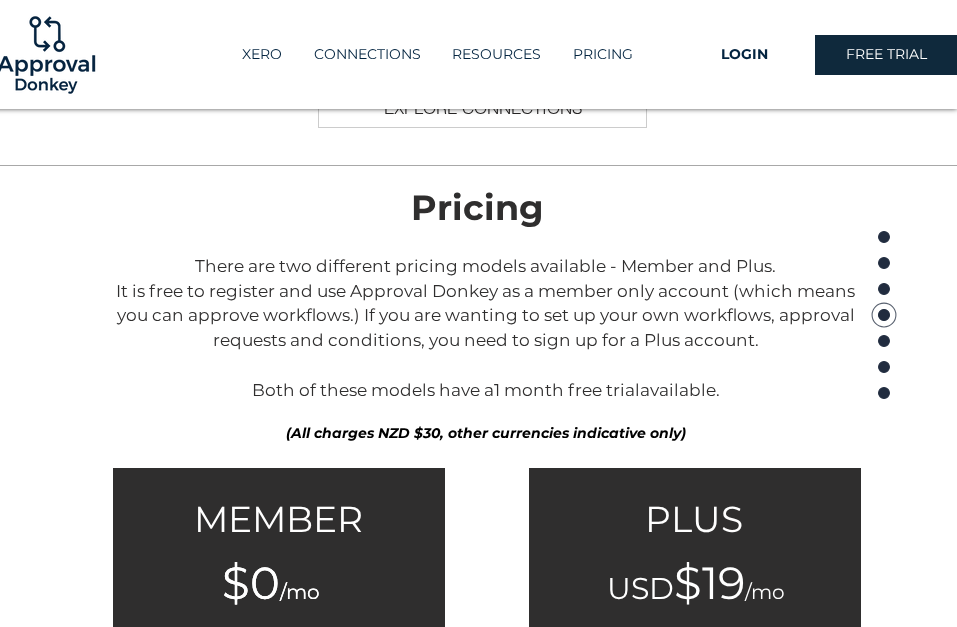 click on "There are two different pricing models available - Member and Plus.
It is free to register and use Approval Donkey as a member only account (which means you can approve workflows.) If you are wanting to set up your own workflows, approval requests and conditions, you need to sign up for a Plus account.
Both of these models have a  1 month free trial  available." at bounding box center [485, 328] 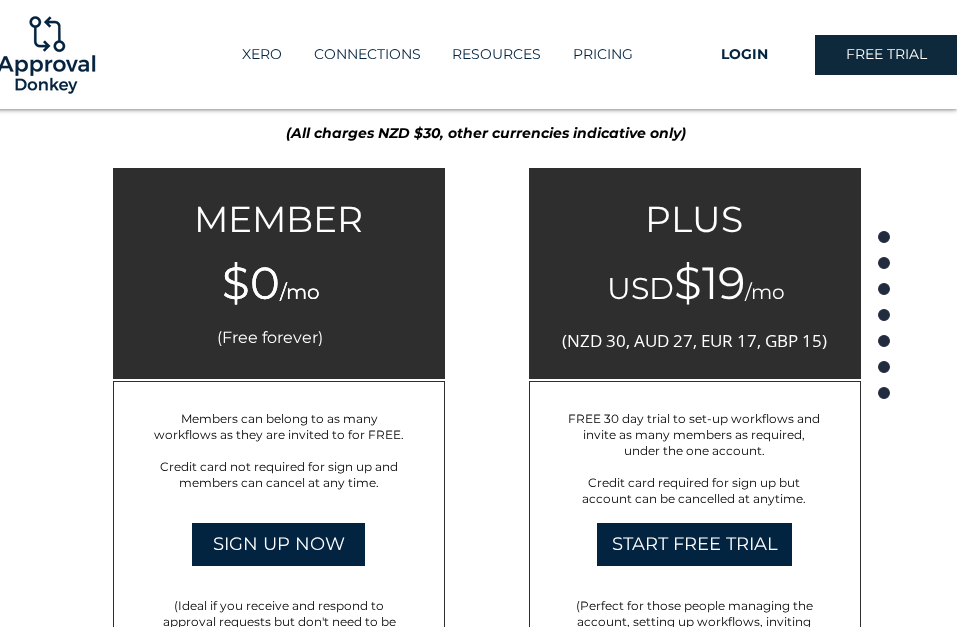 scroll, scrollTop: 3570, scrollLeft: 23, axis: both 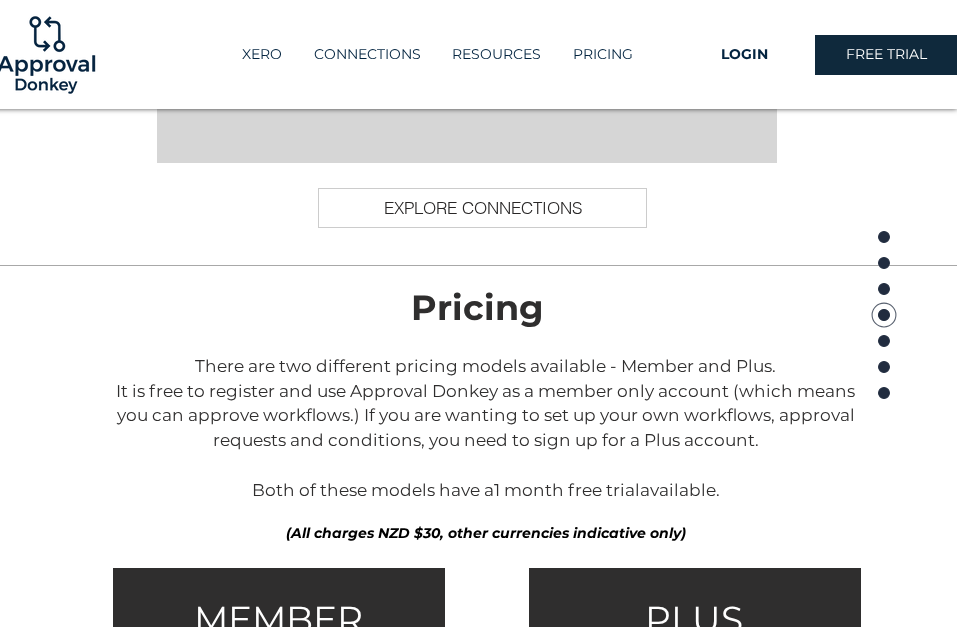 drag, startPoint x: 190, startPoint y: 366, endPoint x: 751, endPoint y: 487, distance: 573.9007 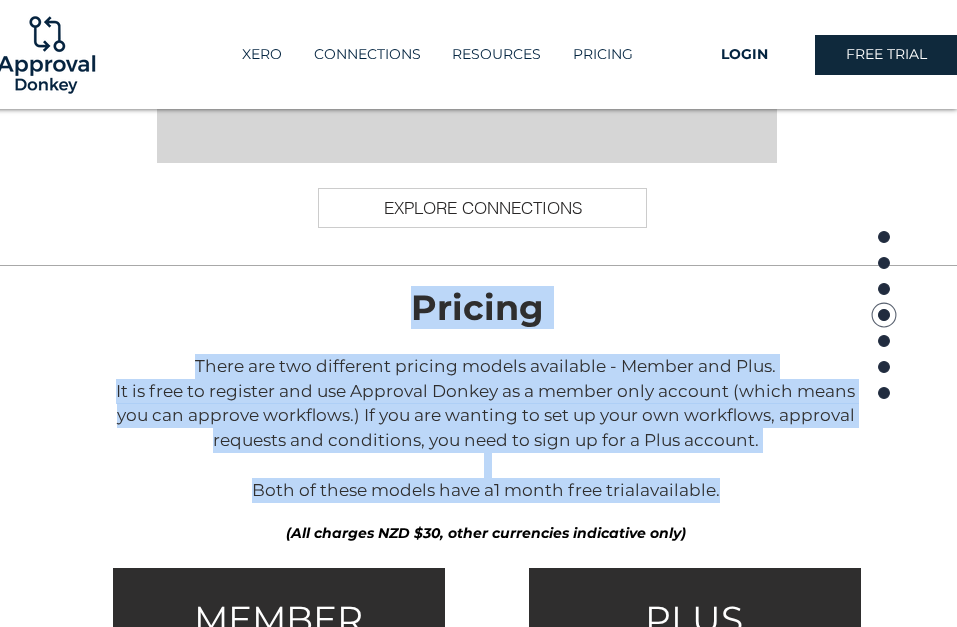 drag, startPoint x: 751, startPoint y: 487, endPoint x: 292, endPoint y: 306, distance: 493.3984 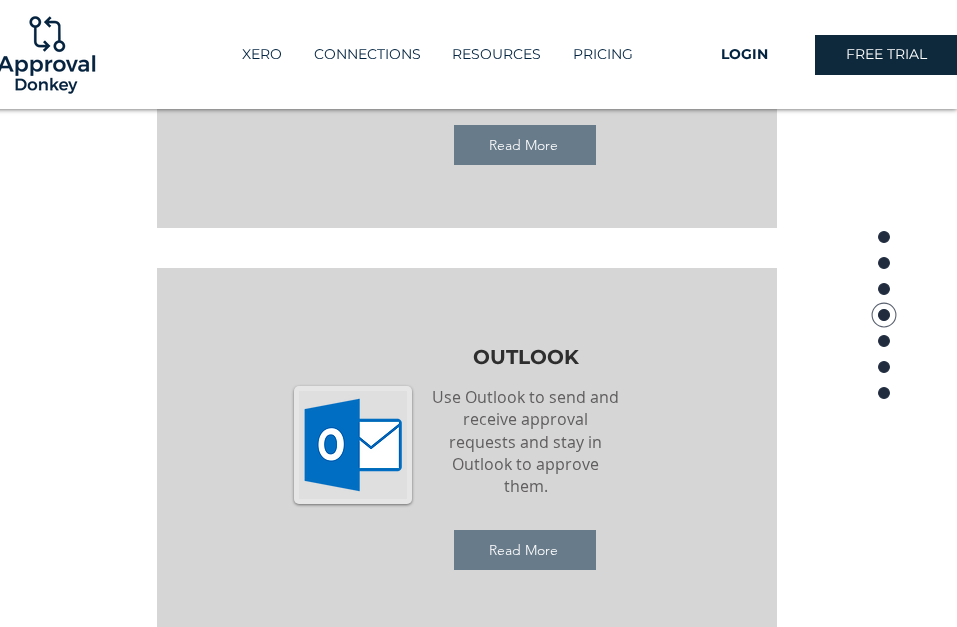 scroll, scrollTop: 3500, scrollLeft: 23, axis: both 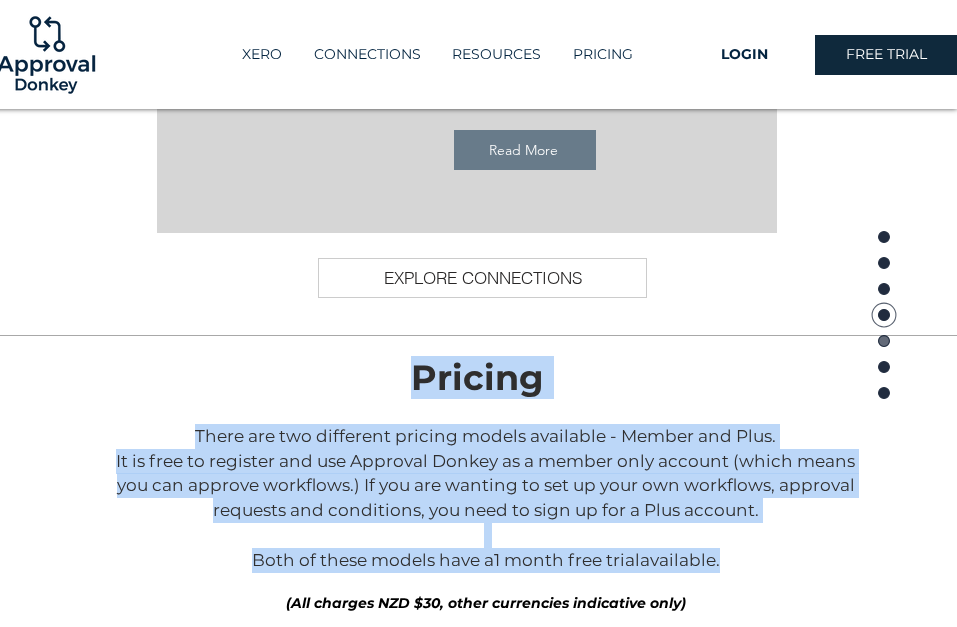 click 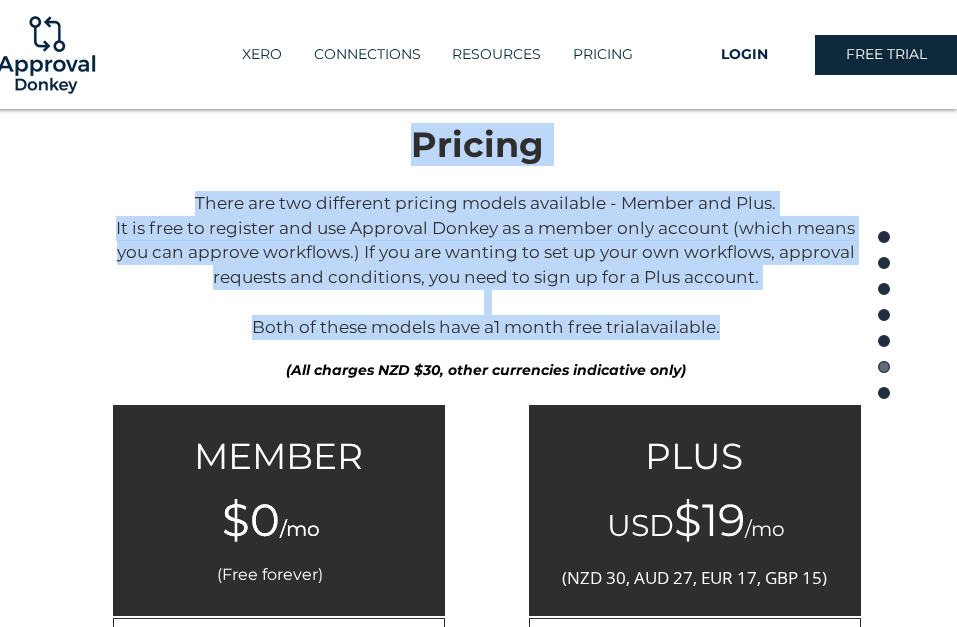 click 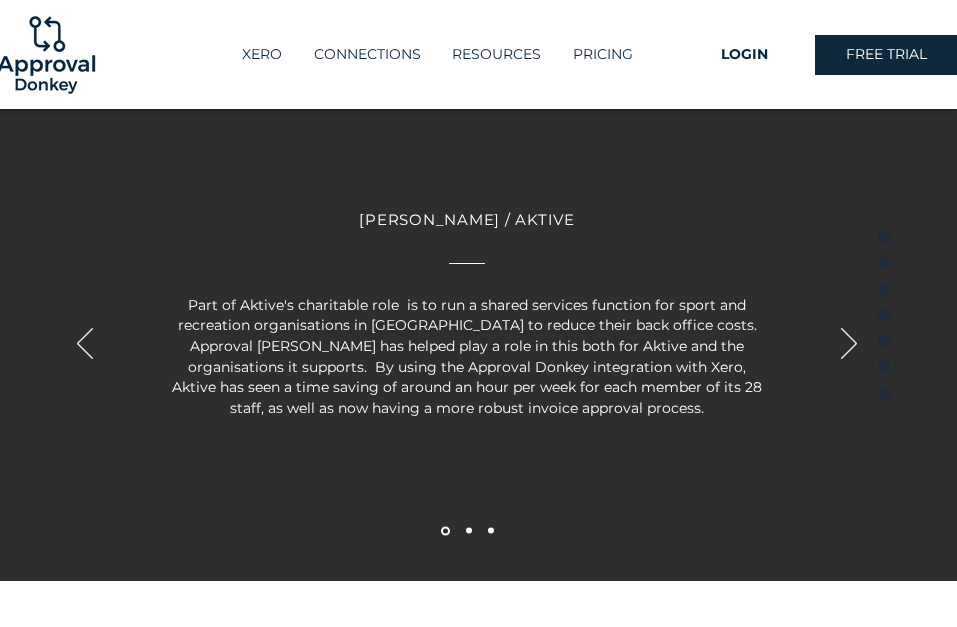 click 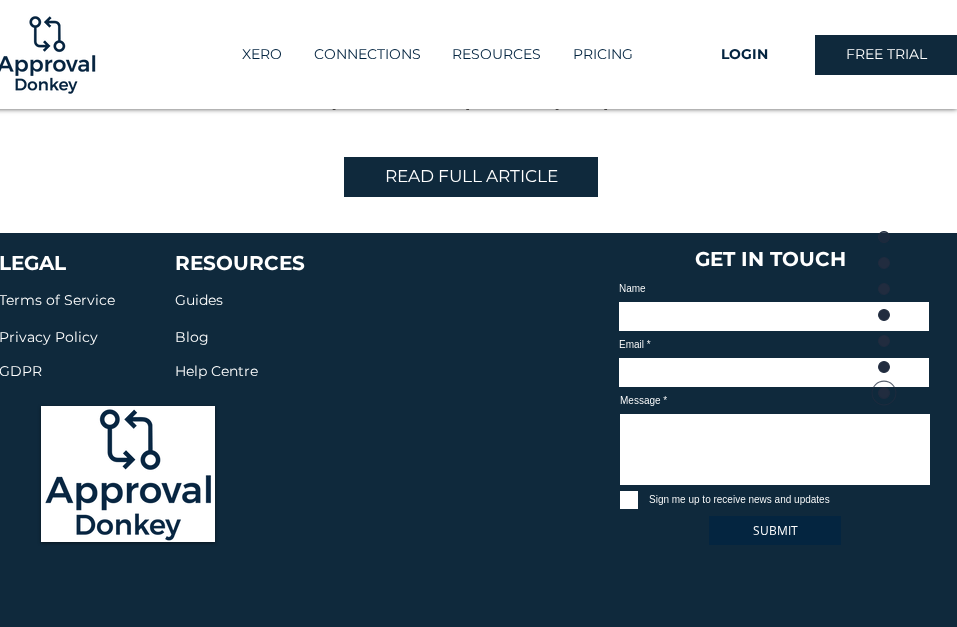 click 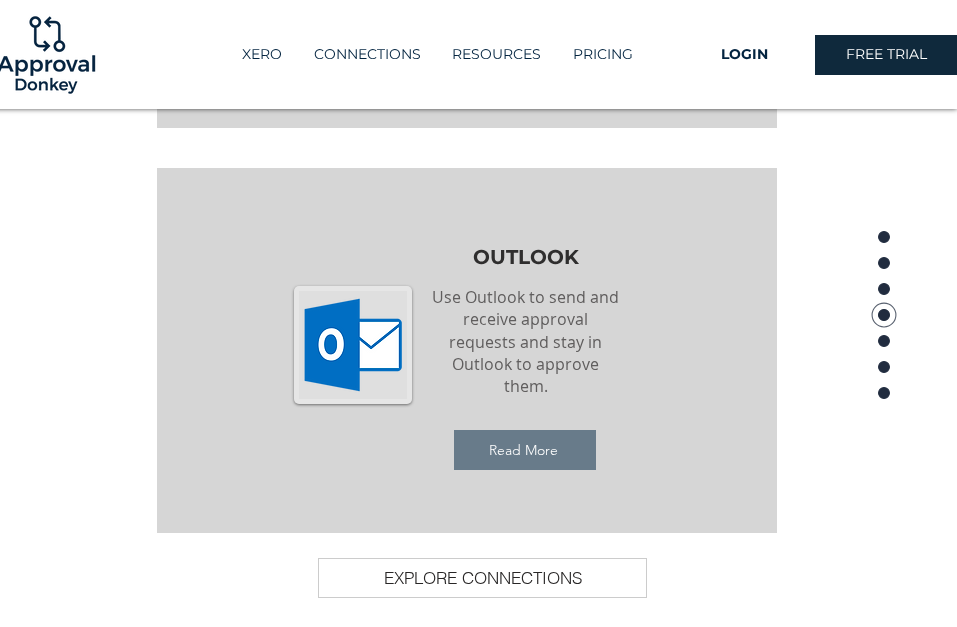scroll, scrollTop: 3300, scrollLeft: 23, axis: both 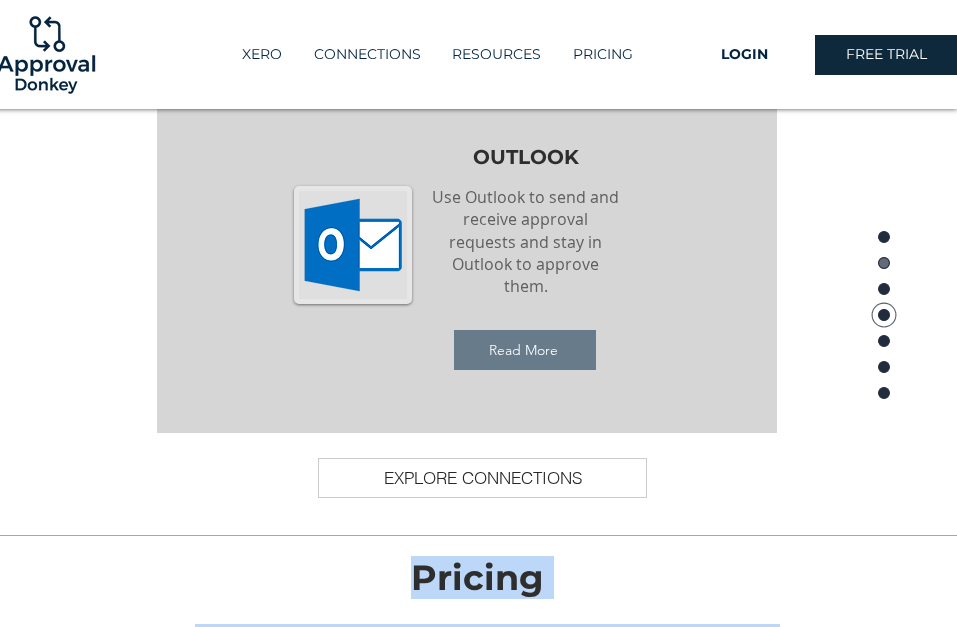 click 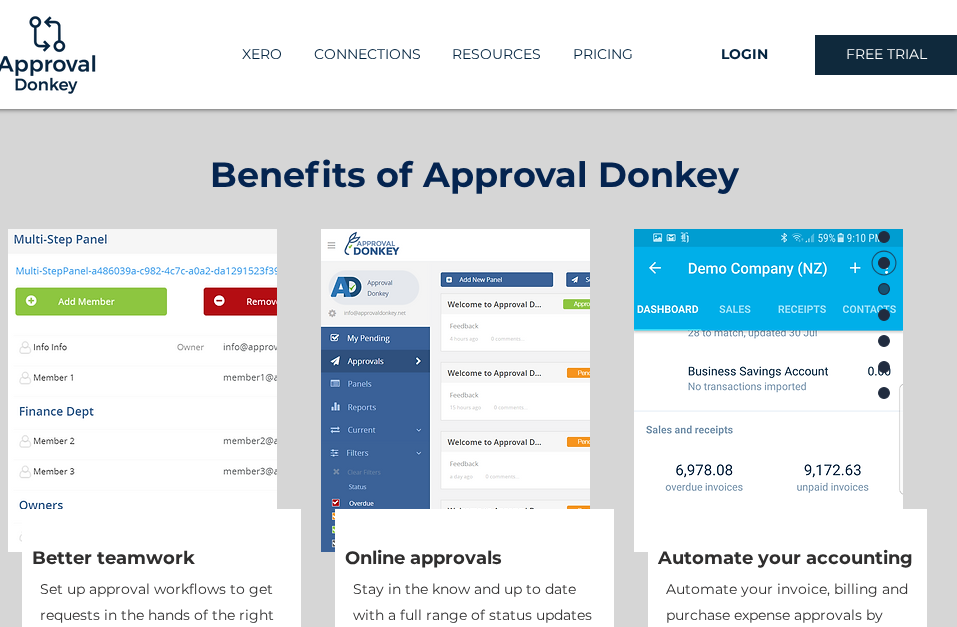 click 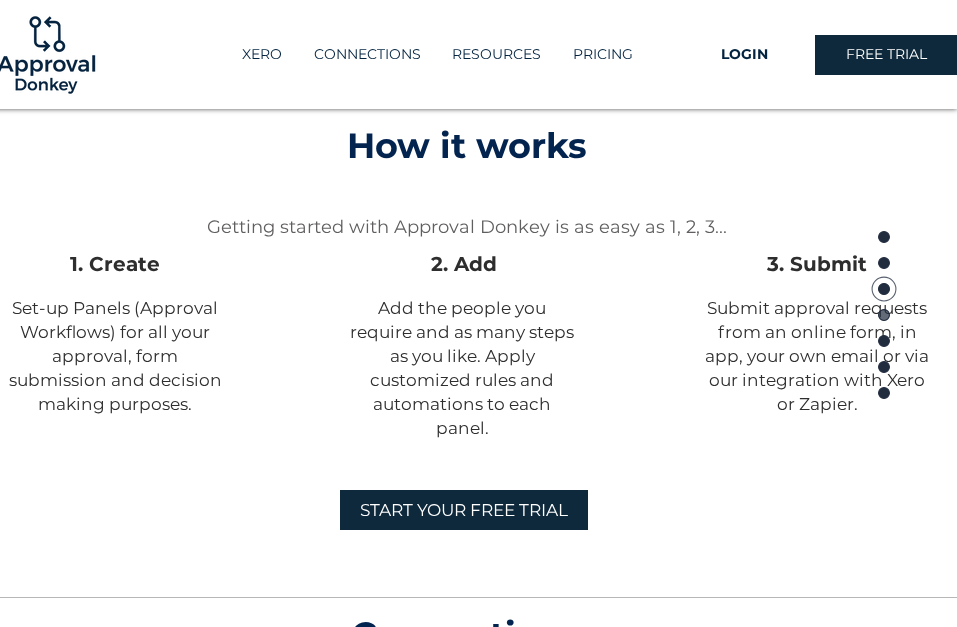 click 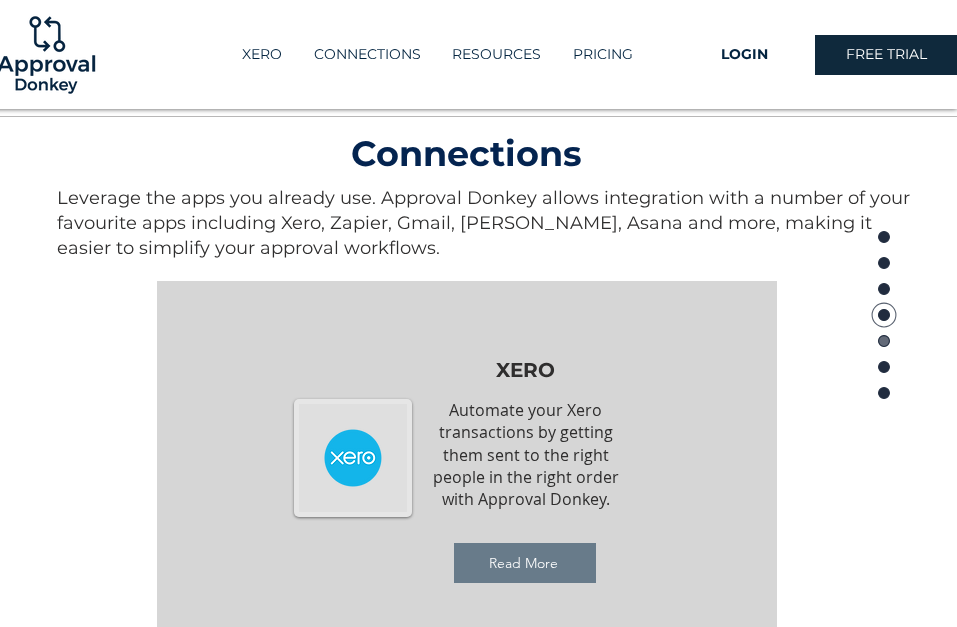 click 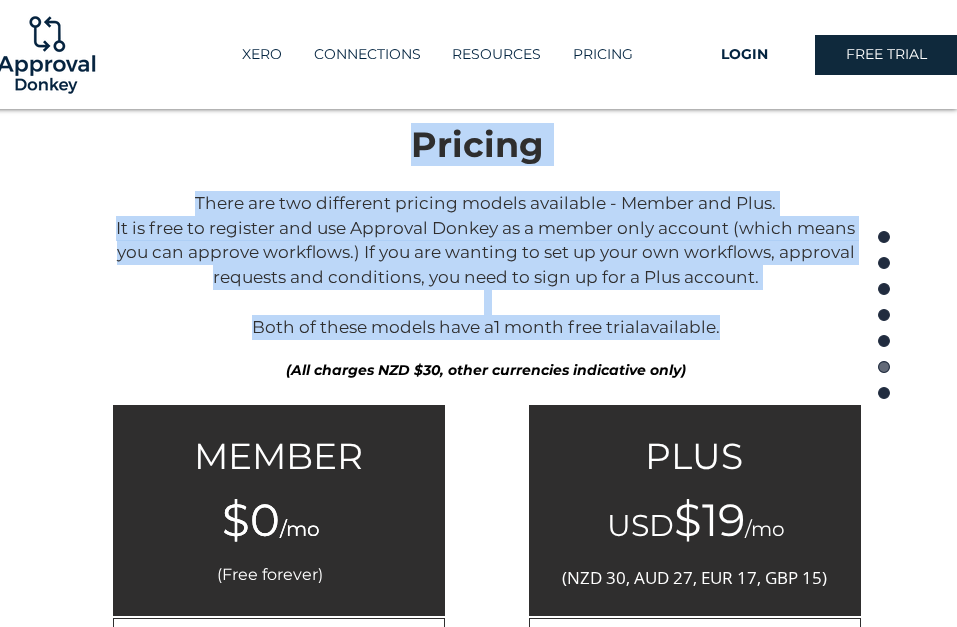 click 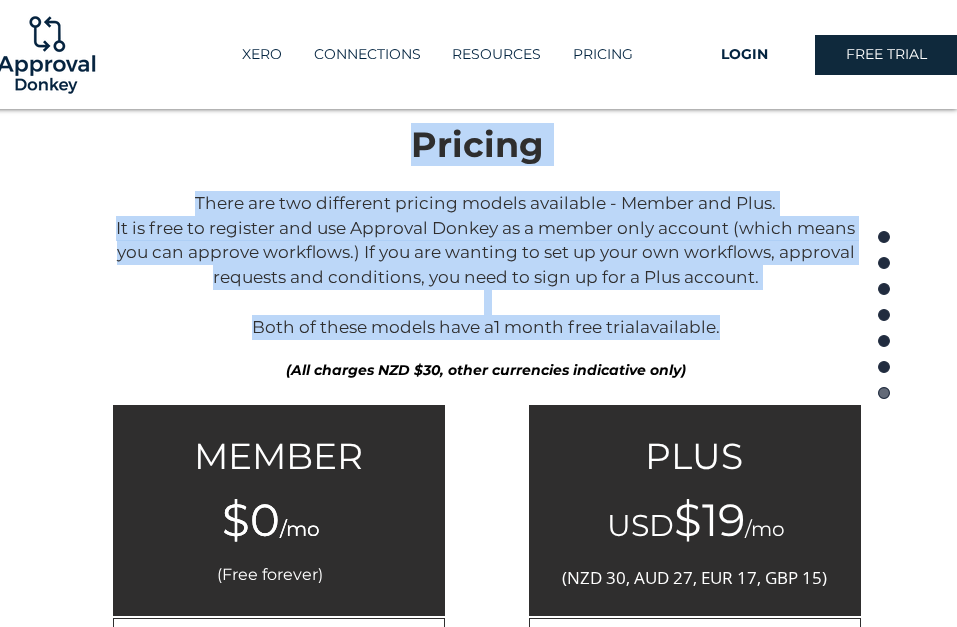 scroll, scrollTop: 4667, scrollLeft: 23, axis: both 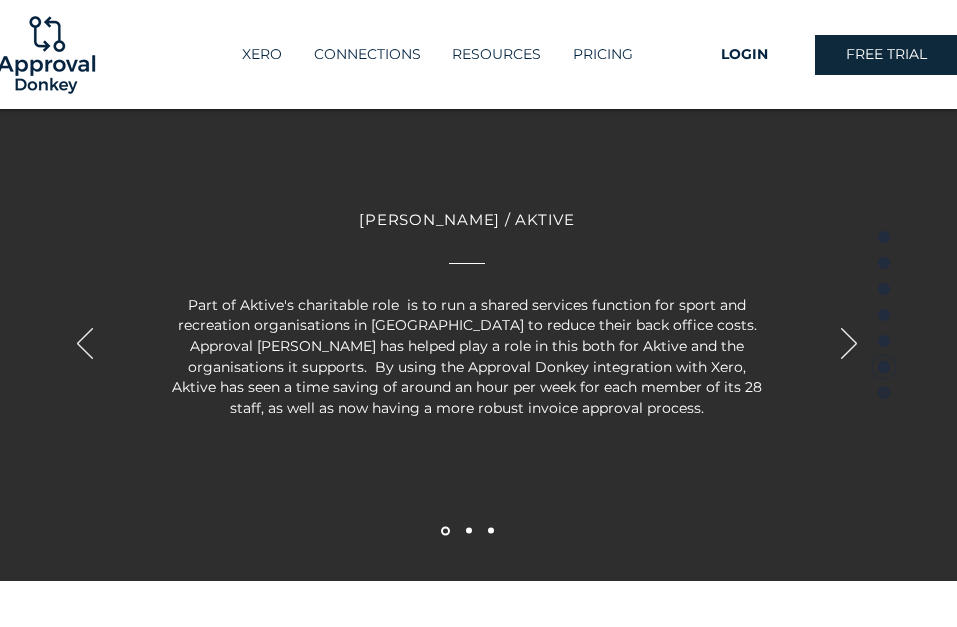 click 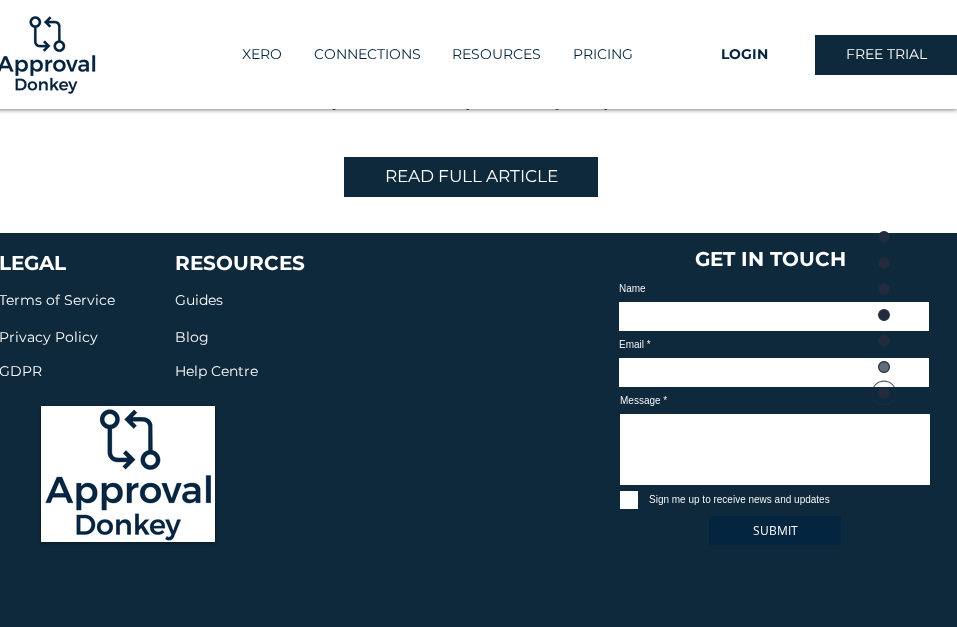 click 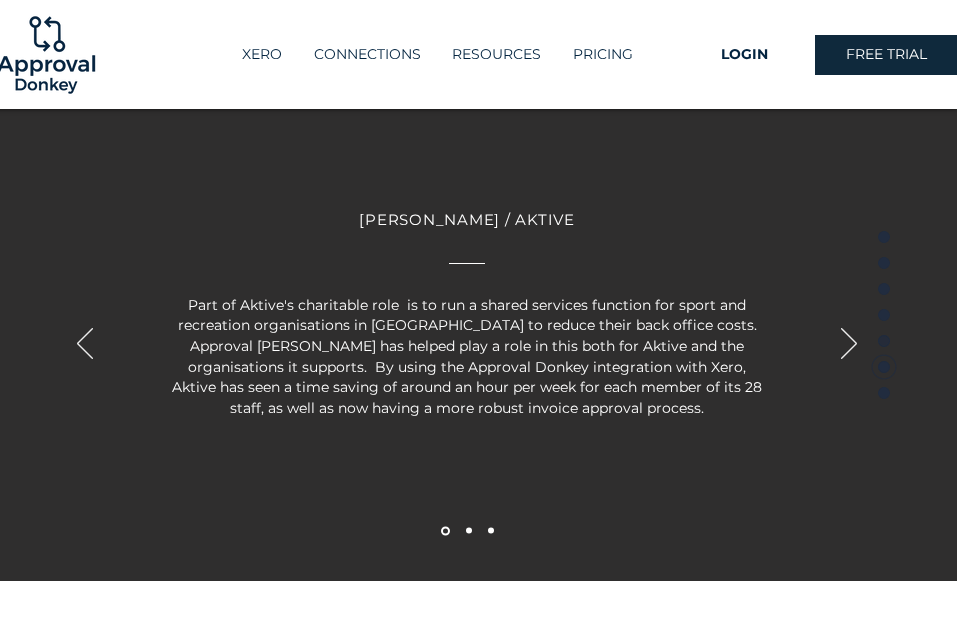 click 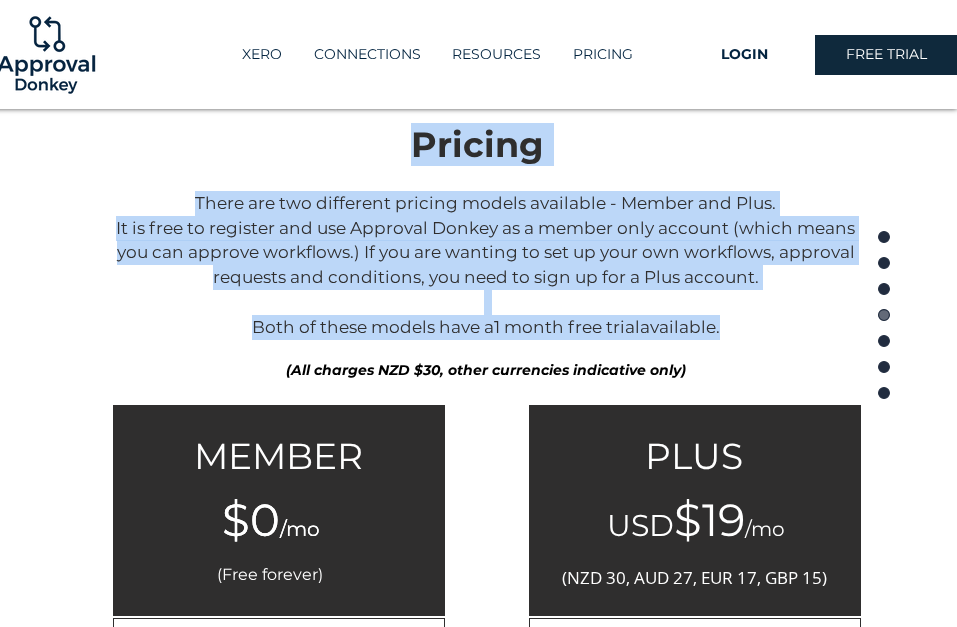 click 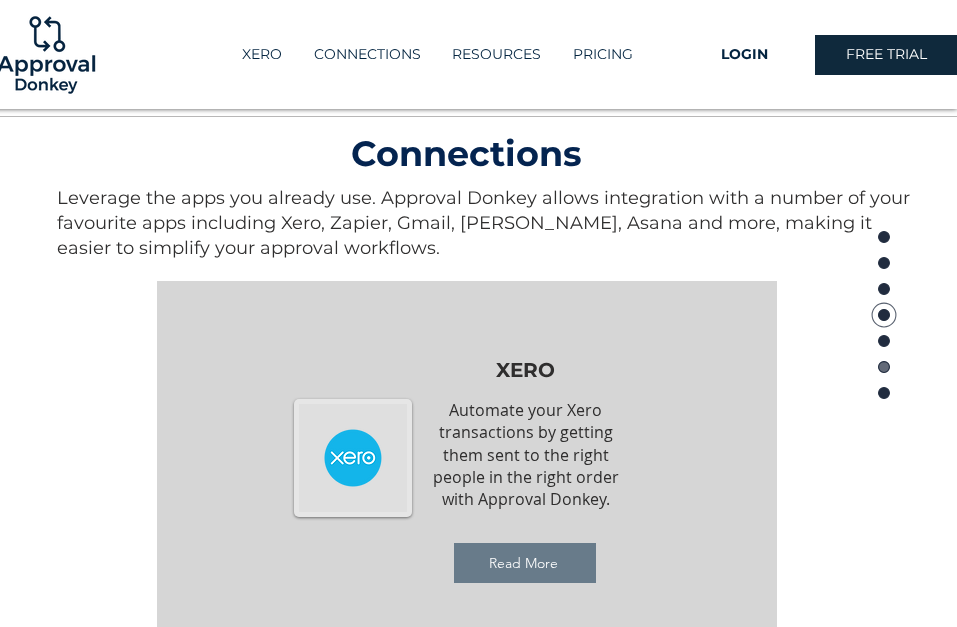 click 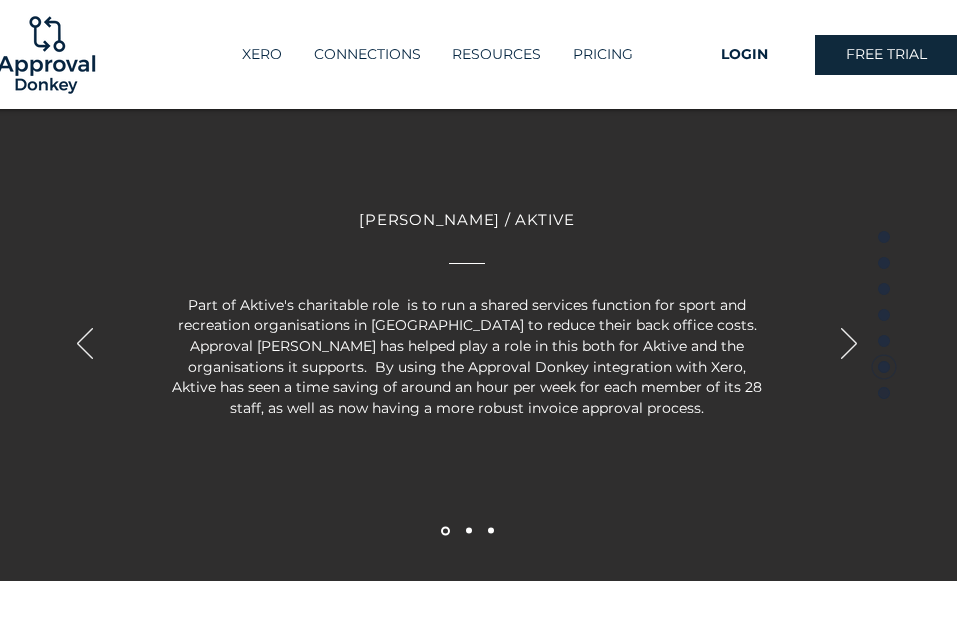click 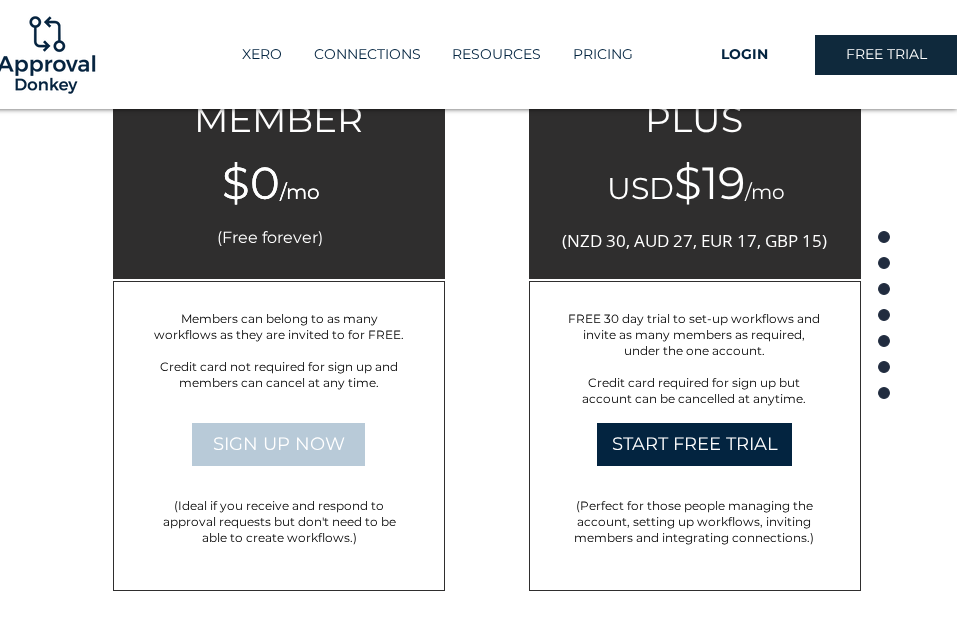 scroll, scrollTop: 3870, scrollLeft: 23, axis: both 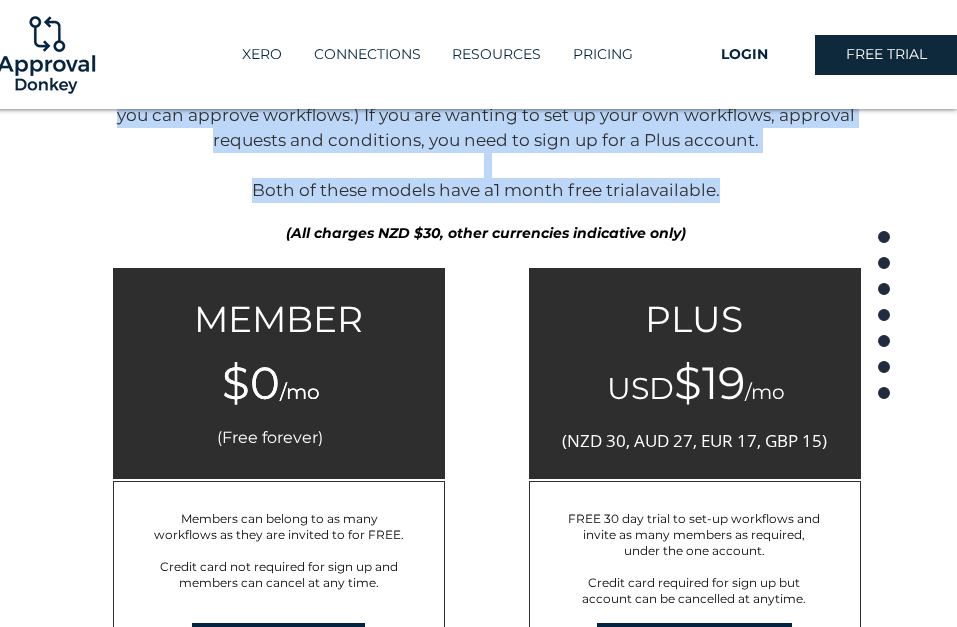 click on "There are two different pricing models available - Member and Plus.
It is free to register and use Approval Donkey as a member only account (which means you can approve workflows.) If you are wanting to set up your own workflows, approval requests and conditions, you need to sign up for a Plus account.
Both of these models have a  1 month free trial  available." at bounding box center [485, 128] 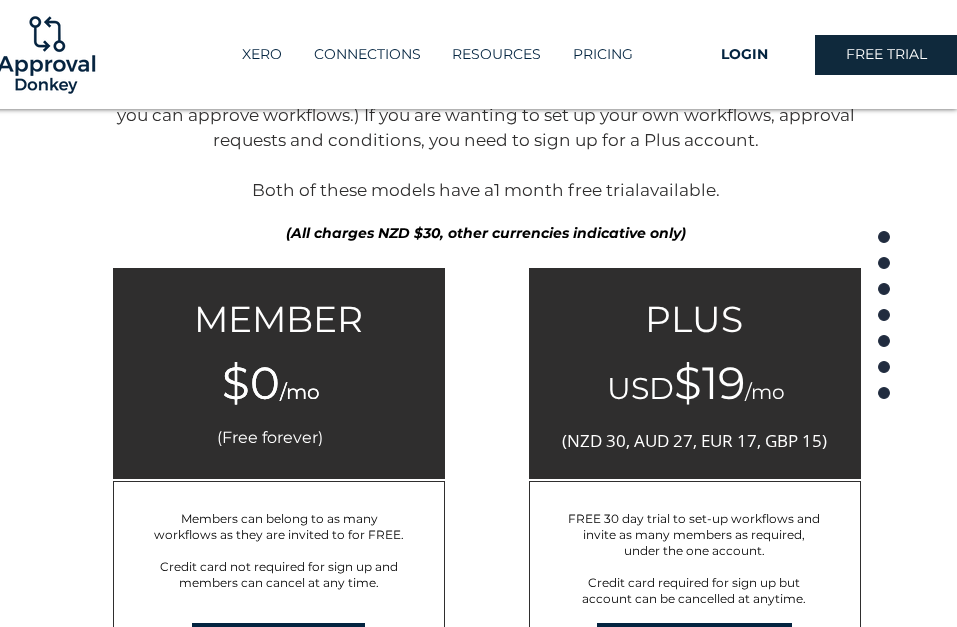 scroll, scrollTop: 4170, scrollLeft: 23, axis: both 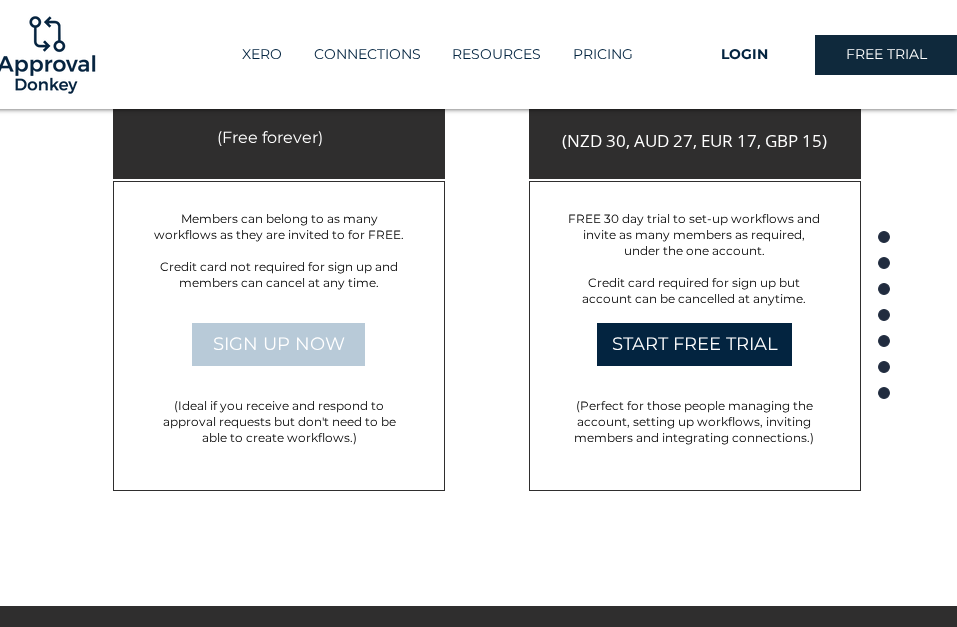 click on "SIGN UP NOW" at bounding box center [279, 344] 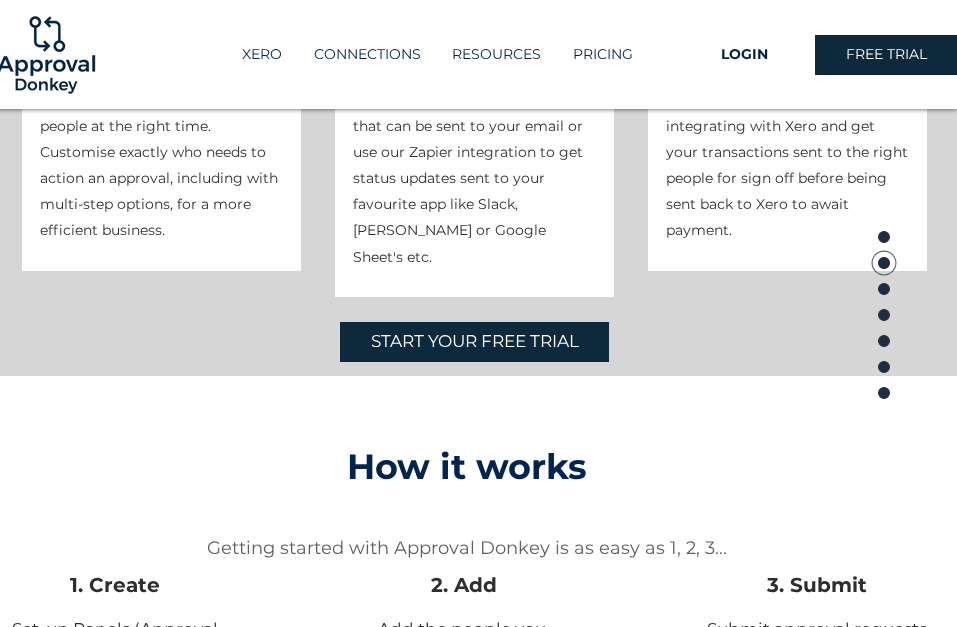 scroll, scrollTop: 1370, scrollLeft: 23, axis: both 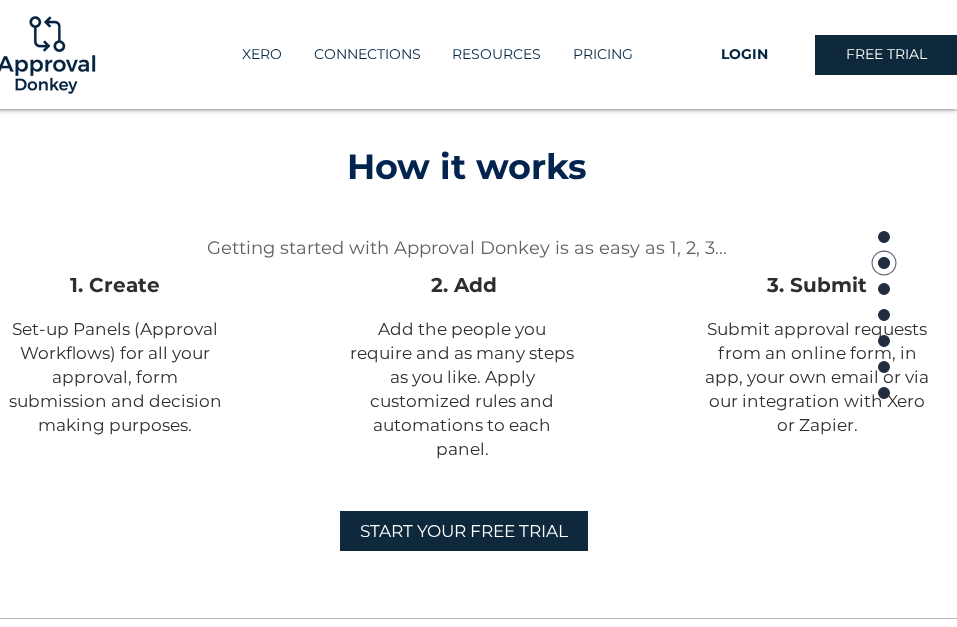 click at bounding box center (467, 370) 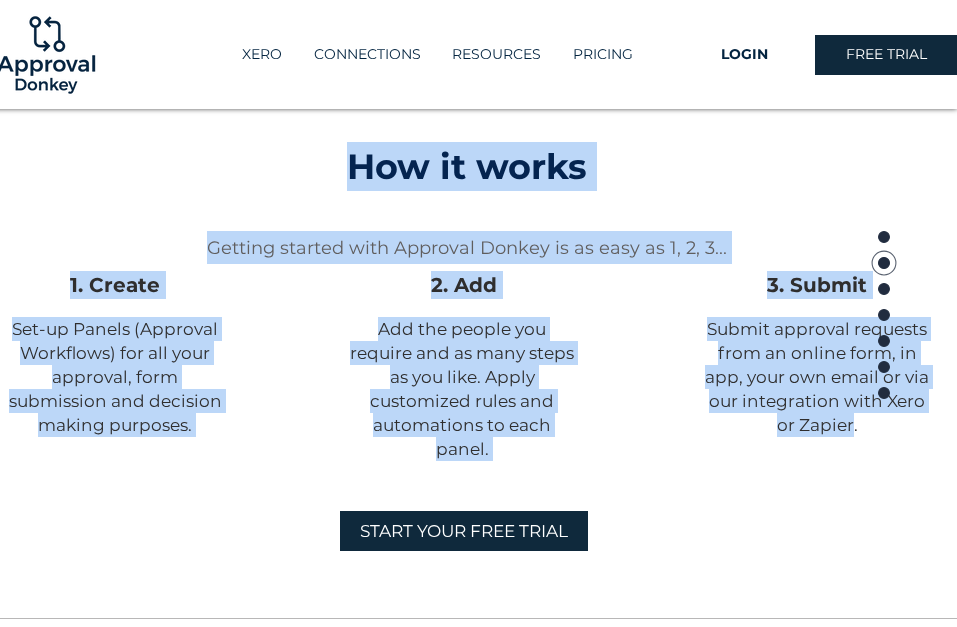drag, startPoint x: 809, startPoint y: 417, endPoint x: 327, endPoint y: 218, distance: 521.4643 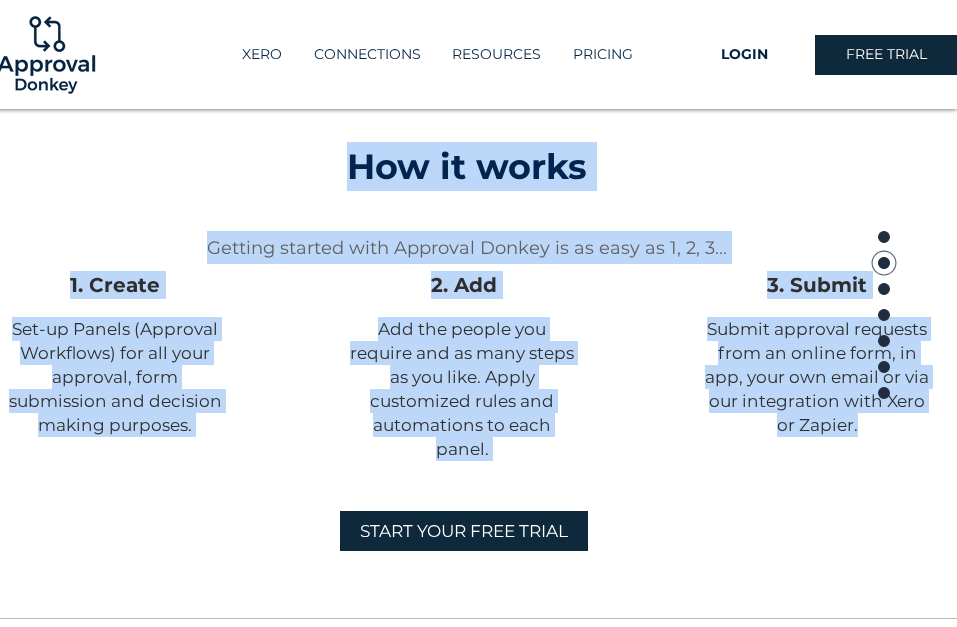 drag, startPoint x: 319, startPoint y: 185, endPoint x: 857, endPoint y: 435, distance: 593.24866 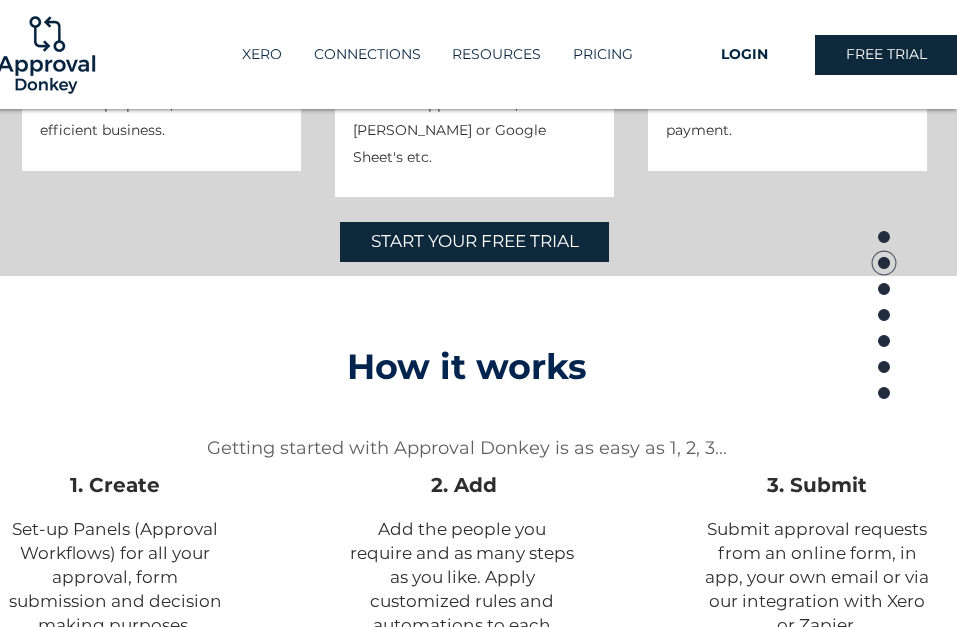 scroll, scrollTop: 1270, scrollLeft: 23, axis: both 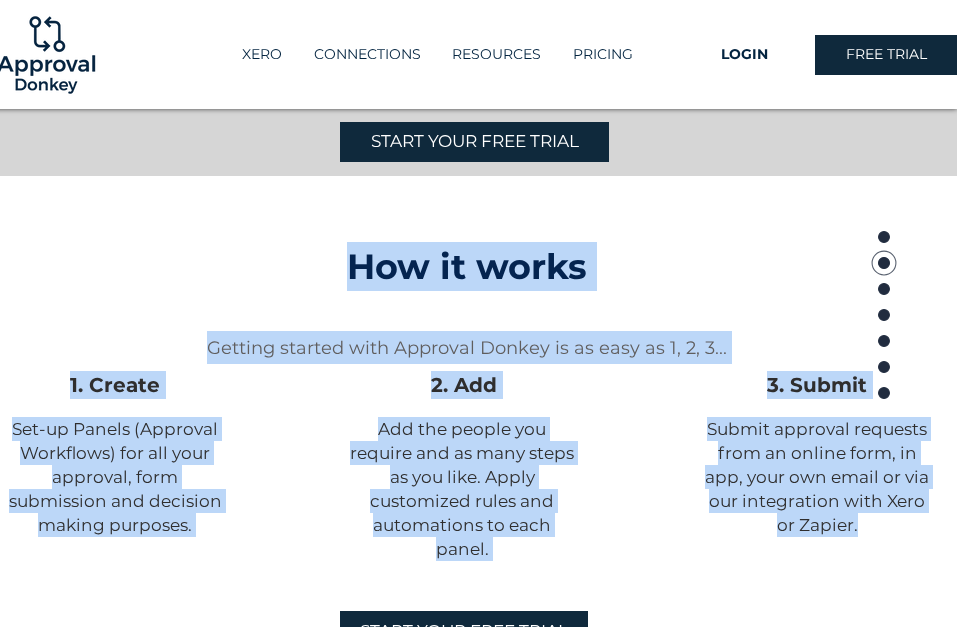 drag, startPoint x: 870, startPoint y: 526, endPoint x: 327, endPoint y: 265, distance: 602.4699 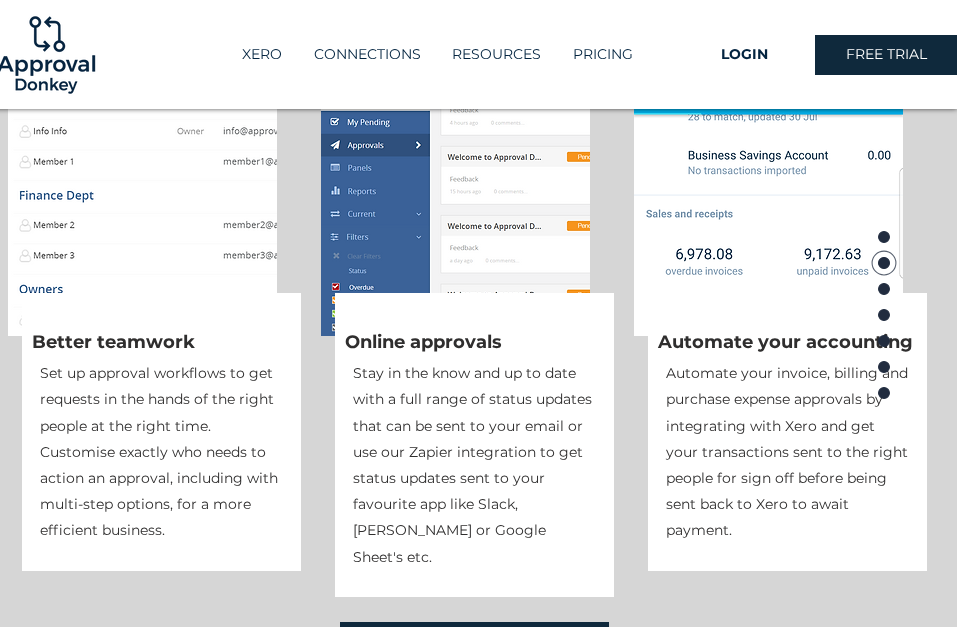scroll, scrollTop: 670, scrollLeft: 23, axis: both 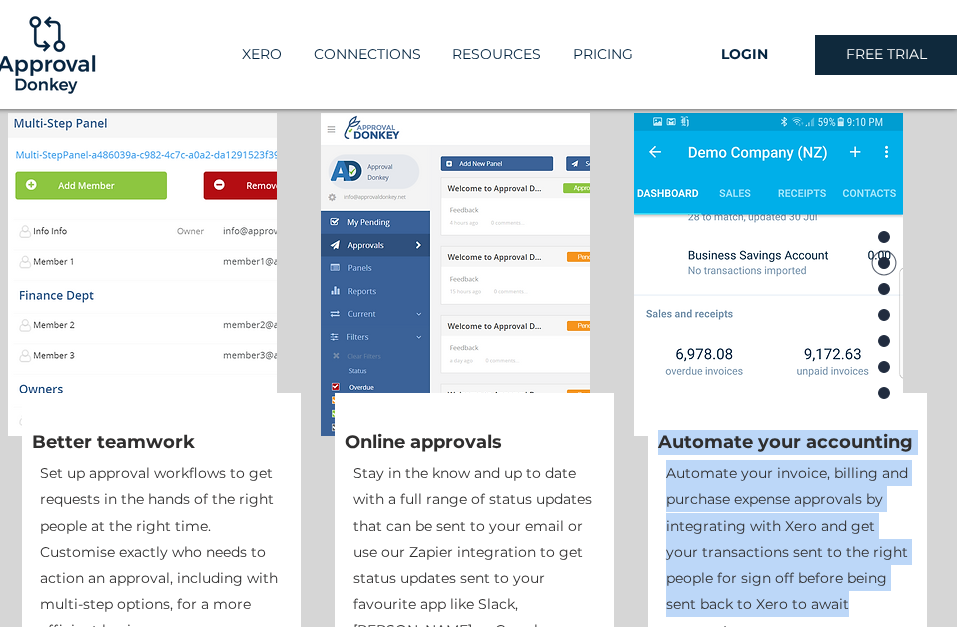 drag, startPoint x: 854, startPoint y: 609, endPoint x: 663, endPoint y: 435, distance: 258.37375 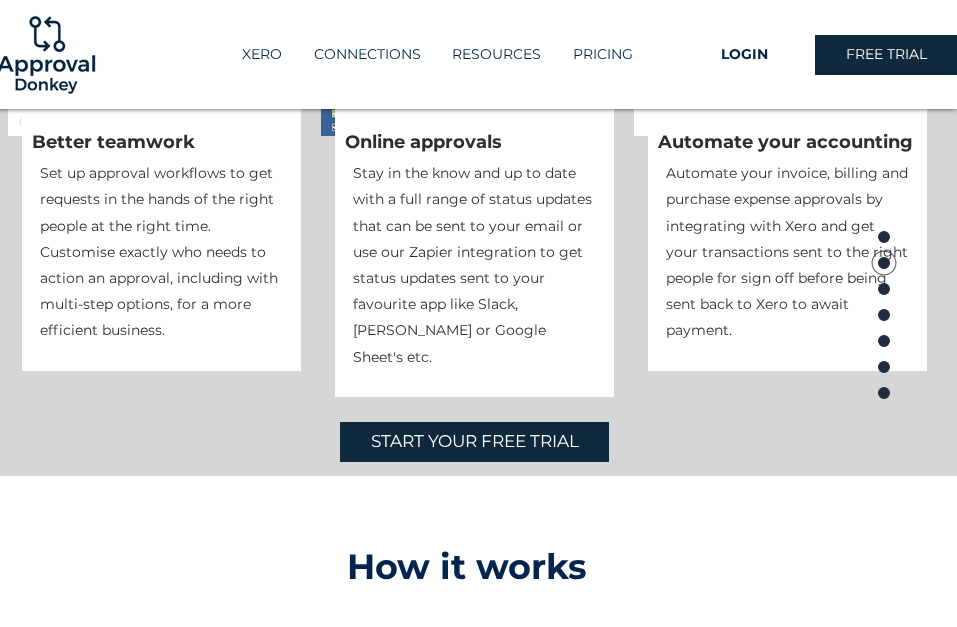 click at bounding box center [787, 232] 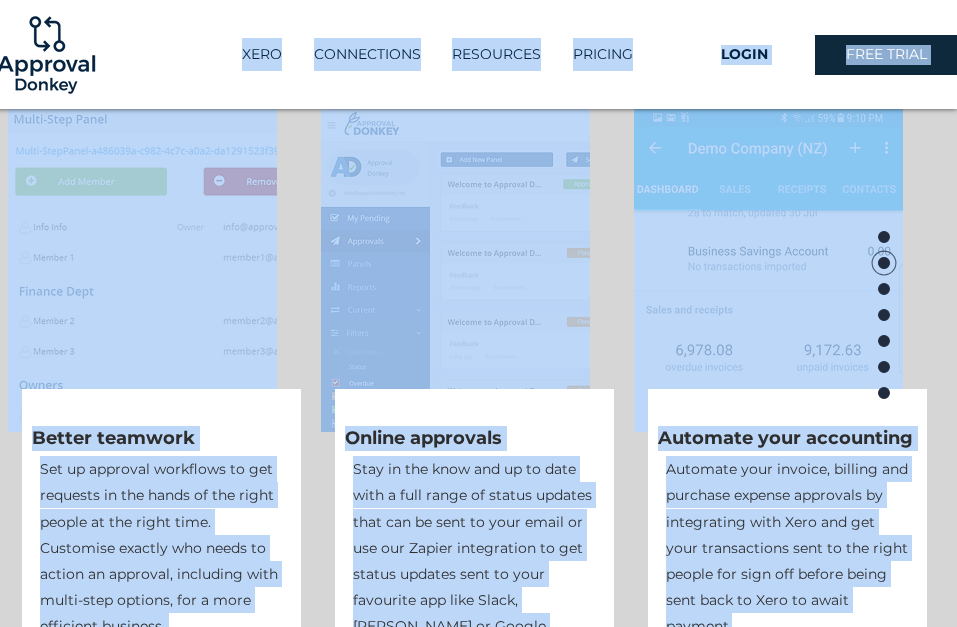 scroll, scrollTop: 651, scrollLeft: 23, axis: both 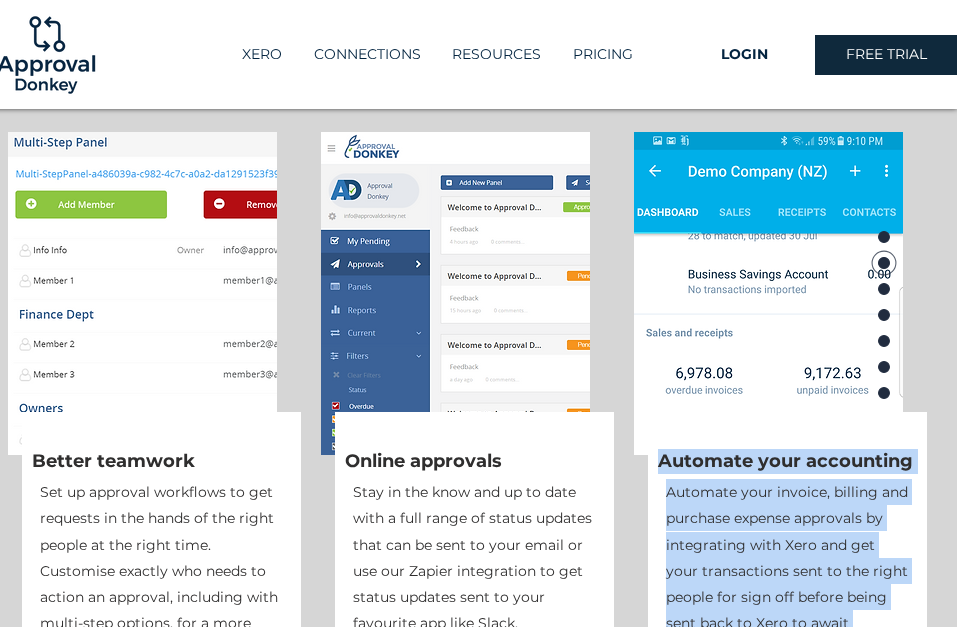 drag, startPoint x: 766, startPoint y: 441, endPoint x: 662, endPoint y: 459, distance: 105.546196 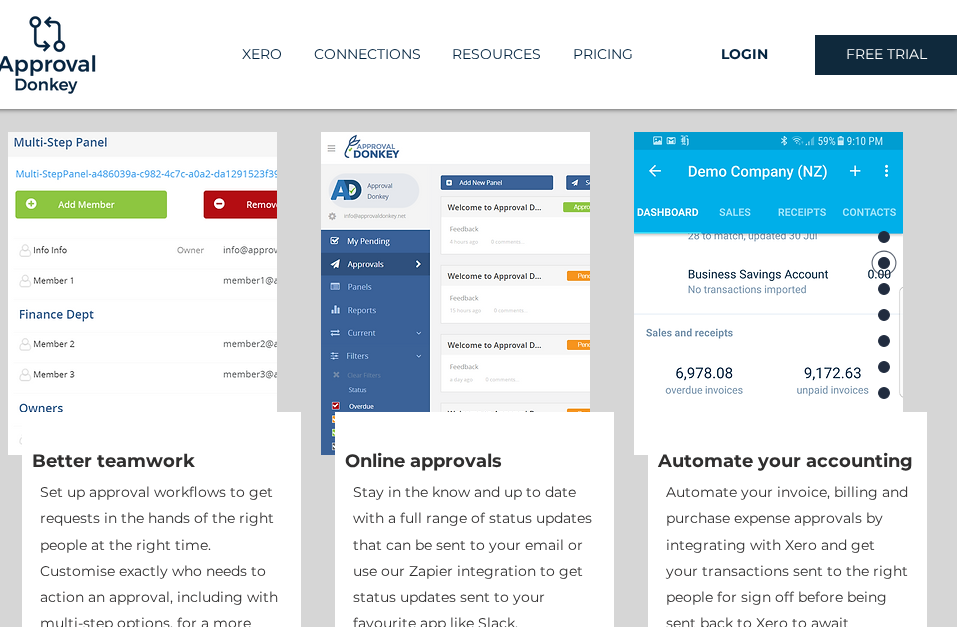 scroll, scrollTop: 0, scrollLeft: 23, axis: horizontal 